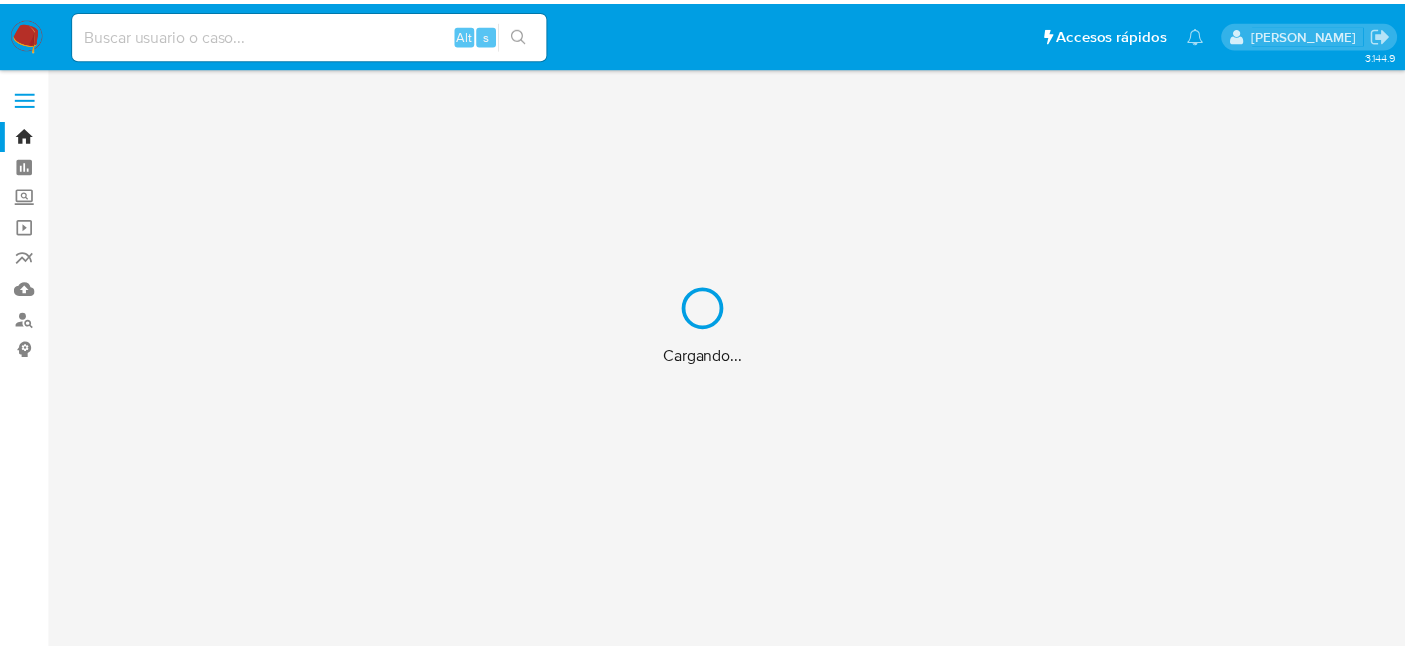 scroll, scrollTop: 0, scrollLeft: 0, axis: both 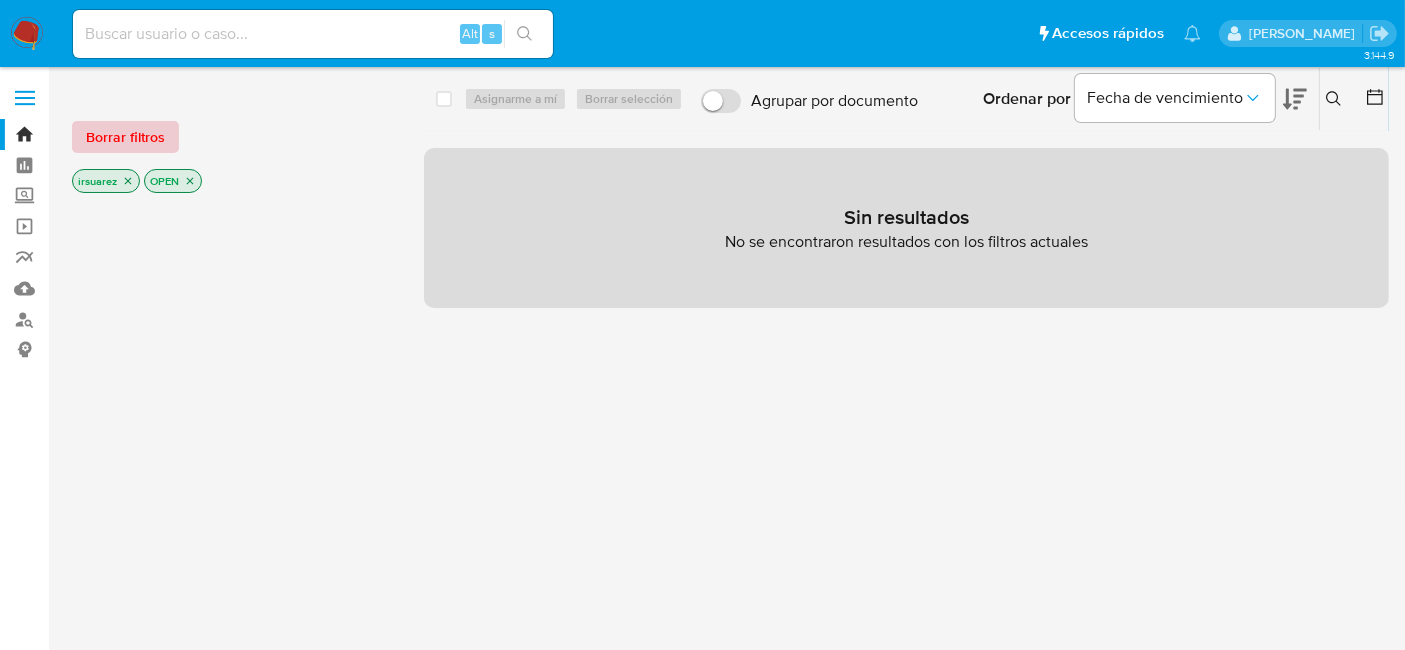 click on "Borrar filtros" at bounding box center (125, 137) 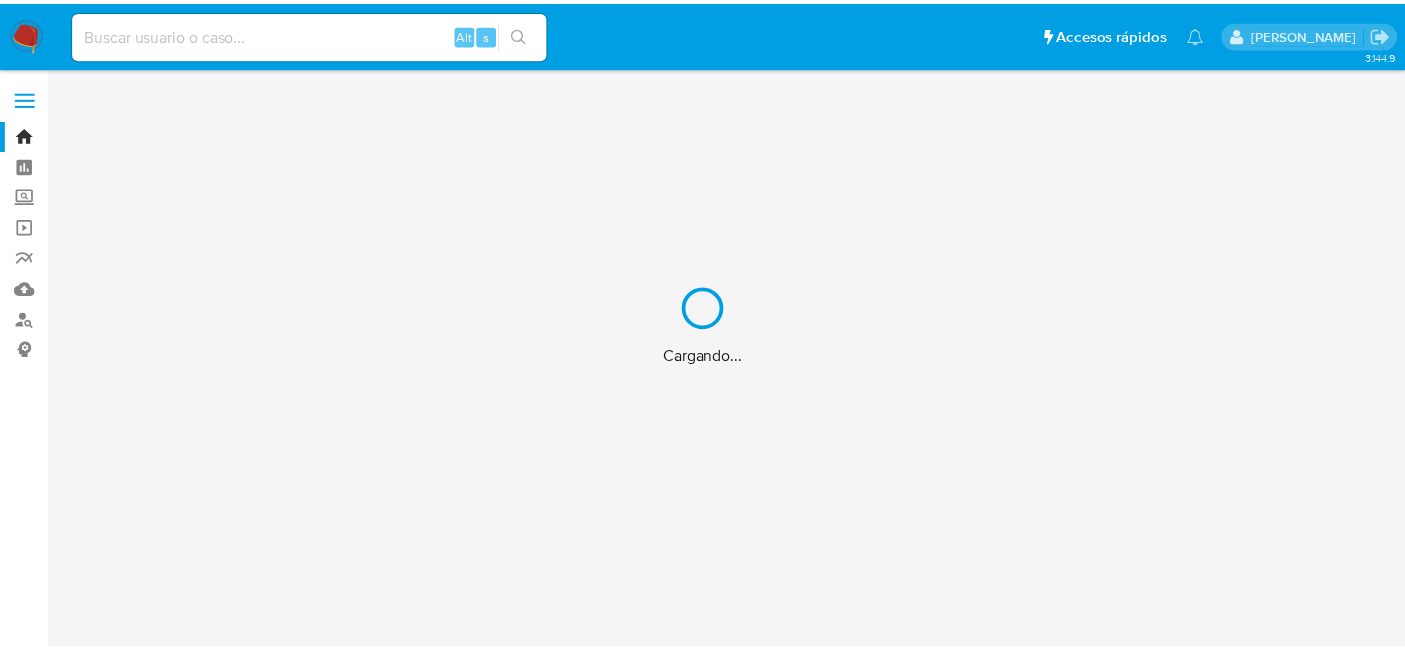 scroll, scrollTop: 0, scrollLeft: 0, axis: both 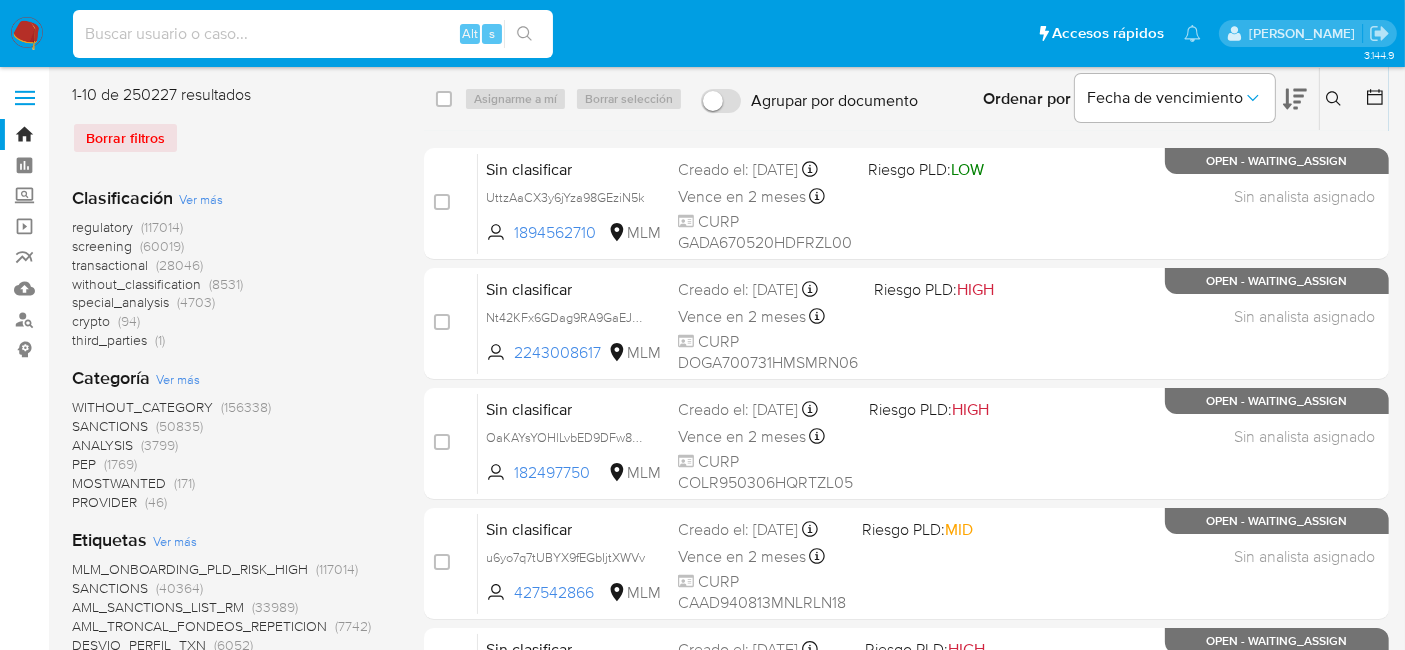 click at bounding box center [313, 34] 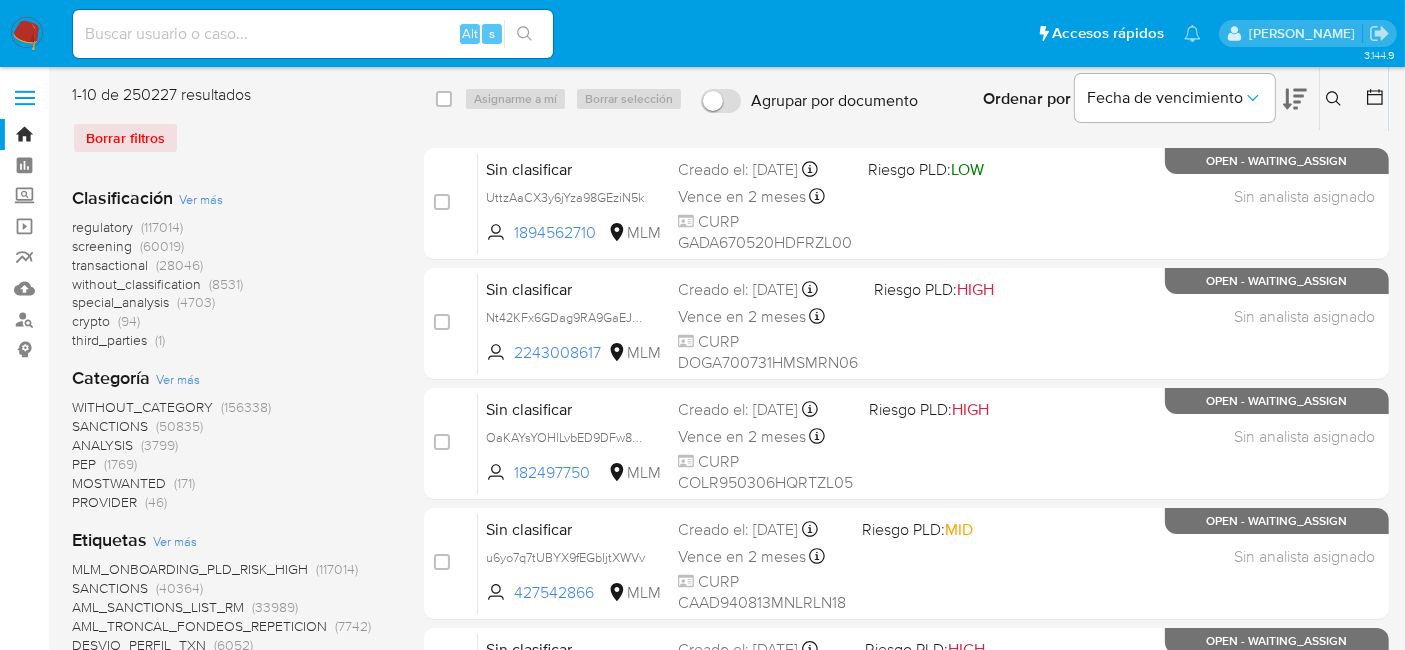 click at bounding box center [313, 34] 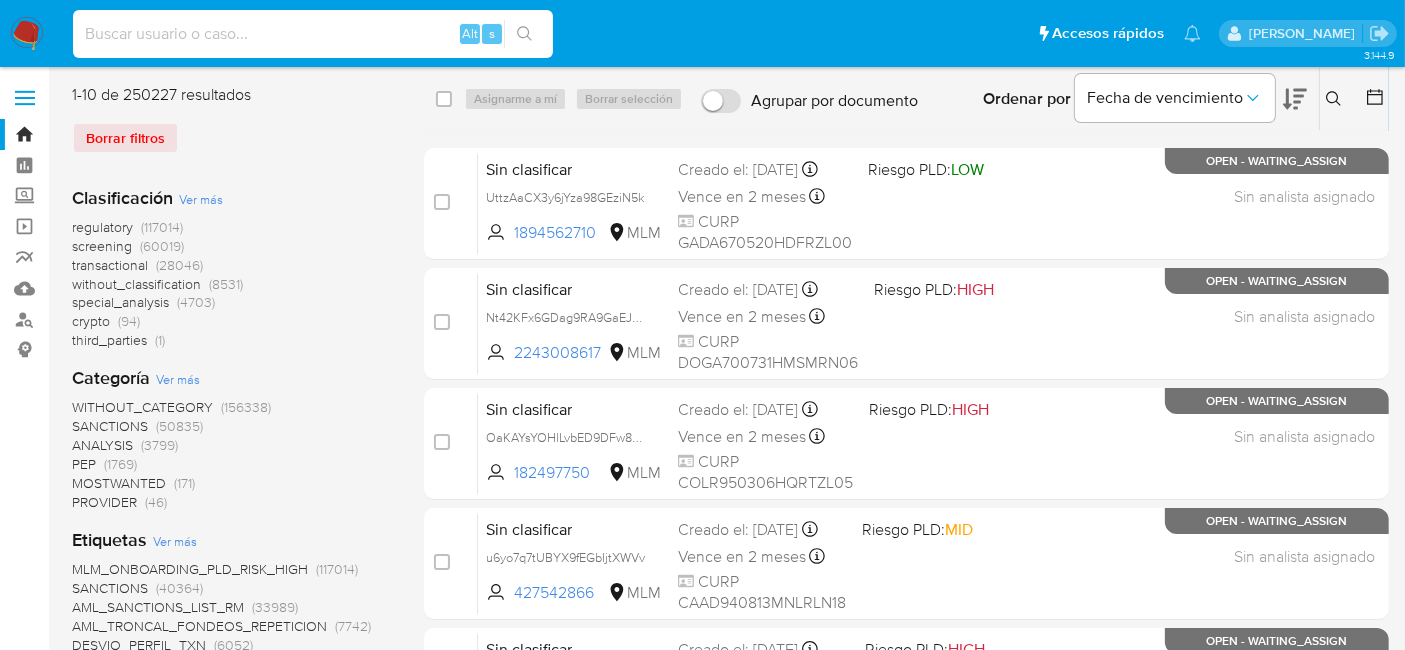 paste on "H6B5mqjzwp18fSUmOoJqJJnw" 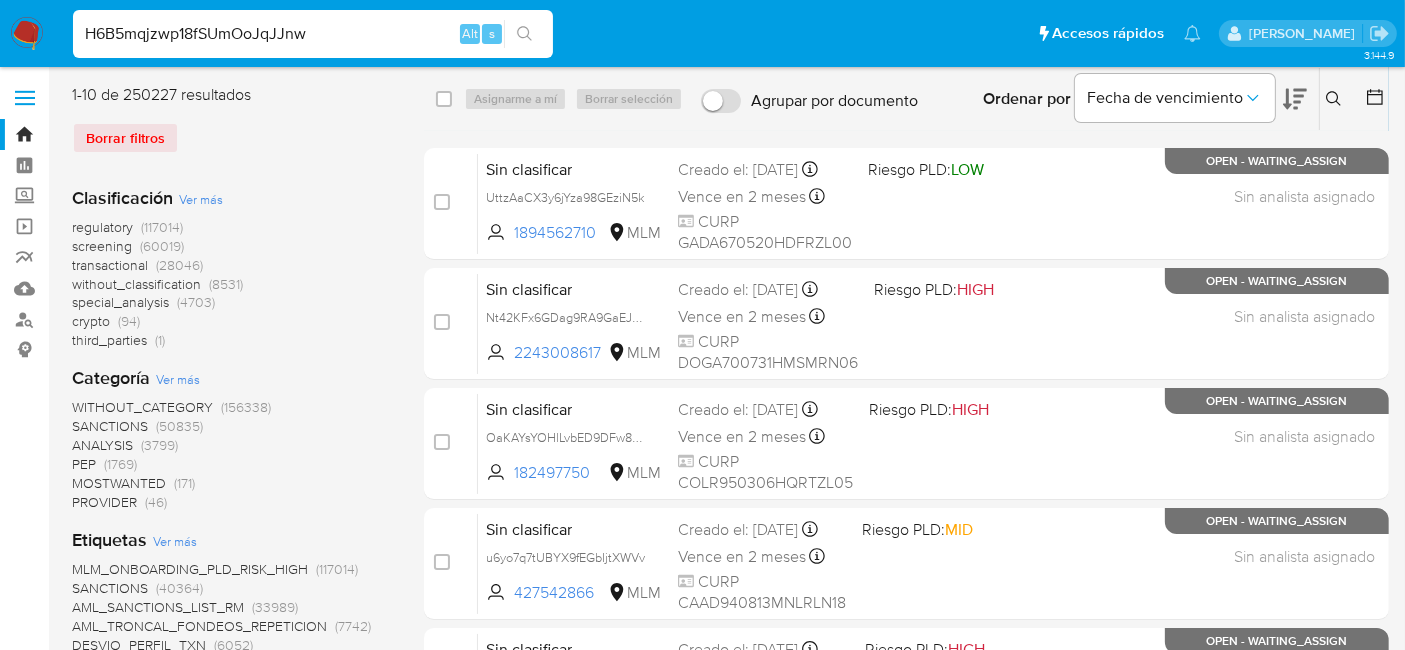 type on "H6B5mqjzwp18fSUmOoJqJJnw" 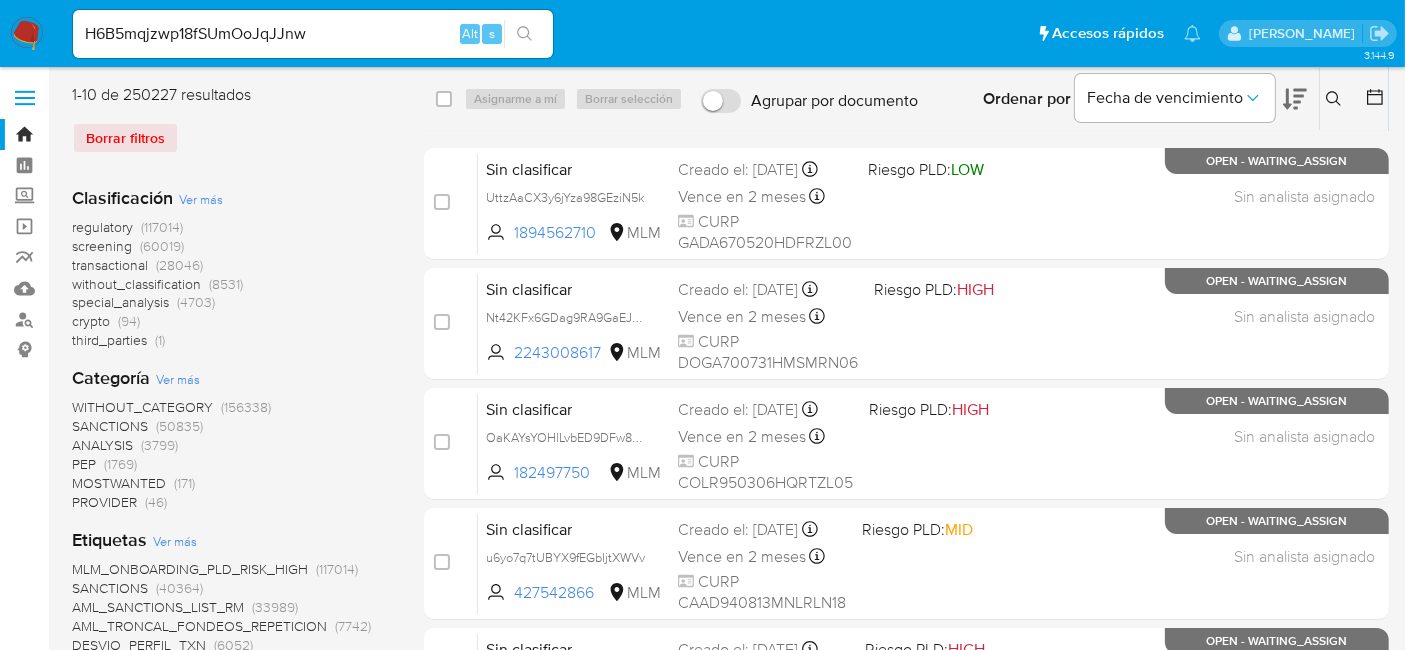 click 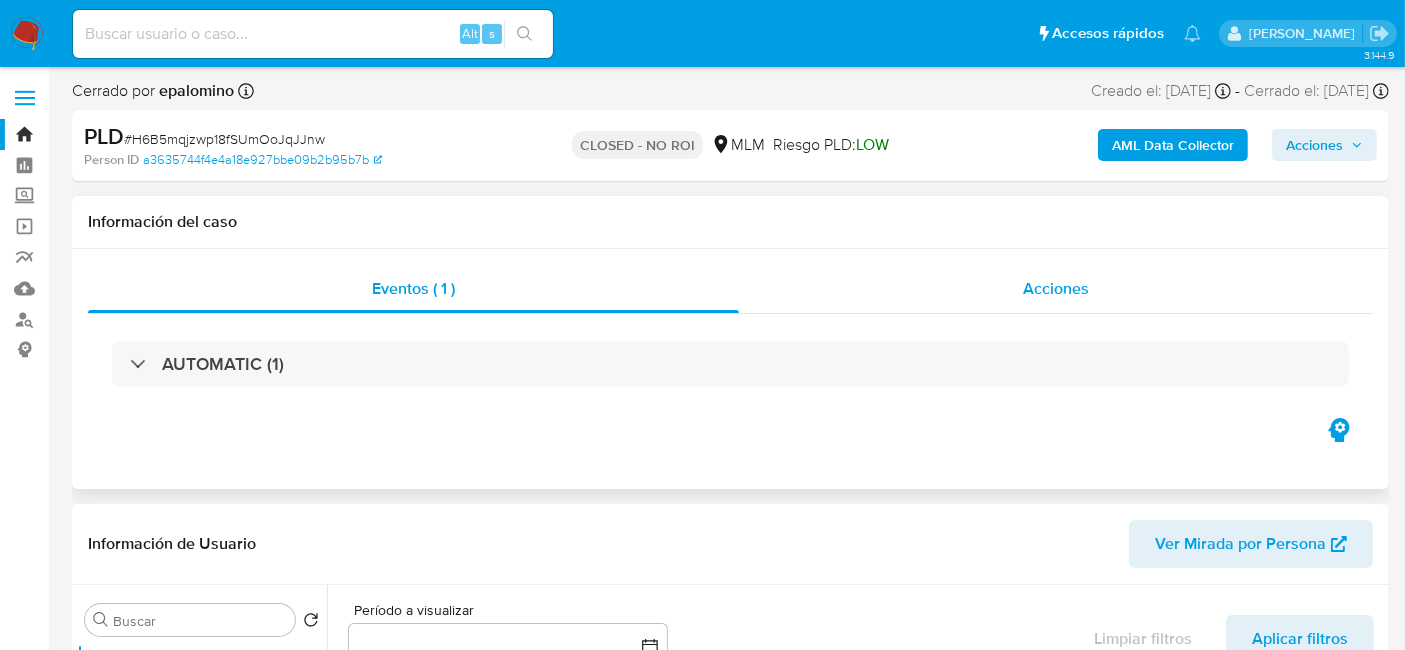click on "Acciones" at bounding box center (1056, 288) 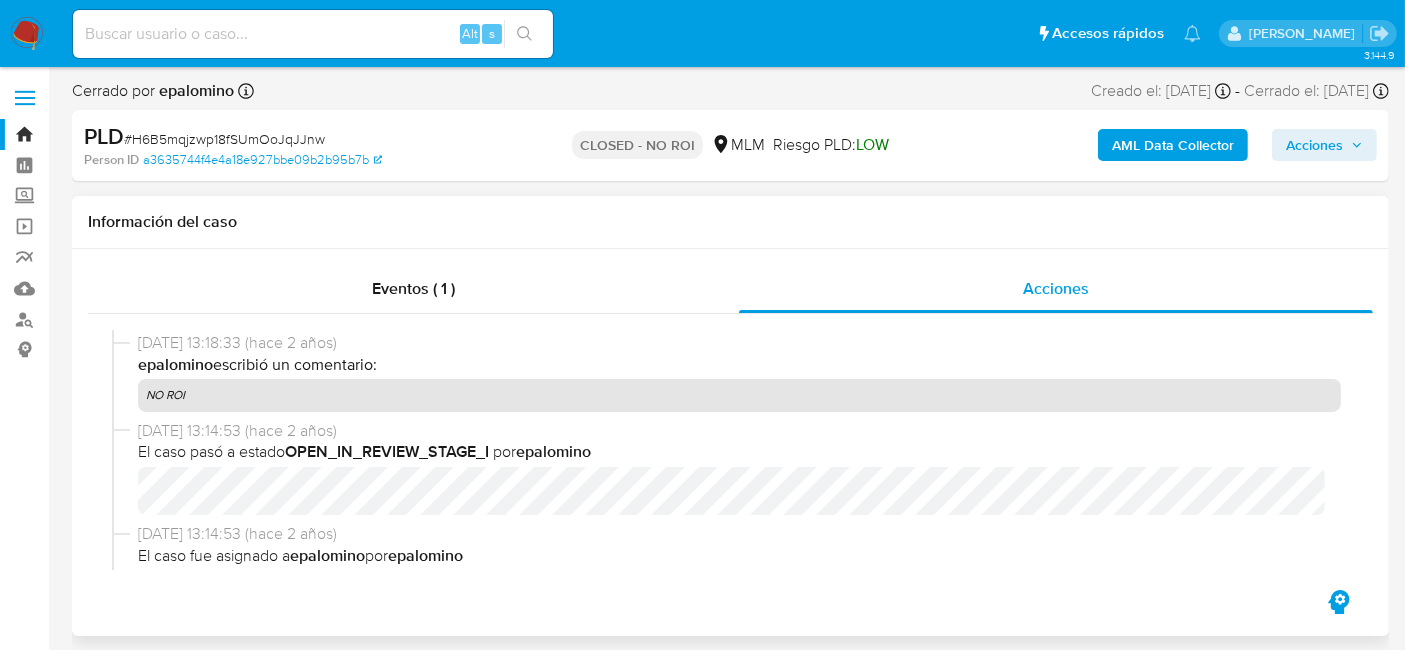 scroll, scrollTop: 325, scrollLeft: 0, axis: vertical 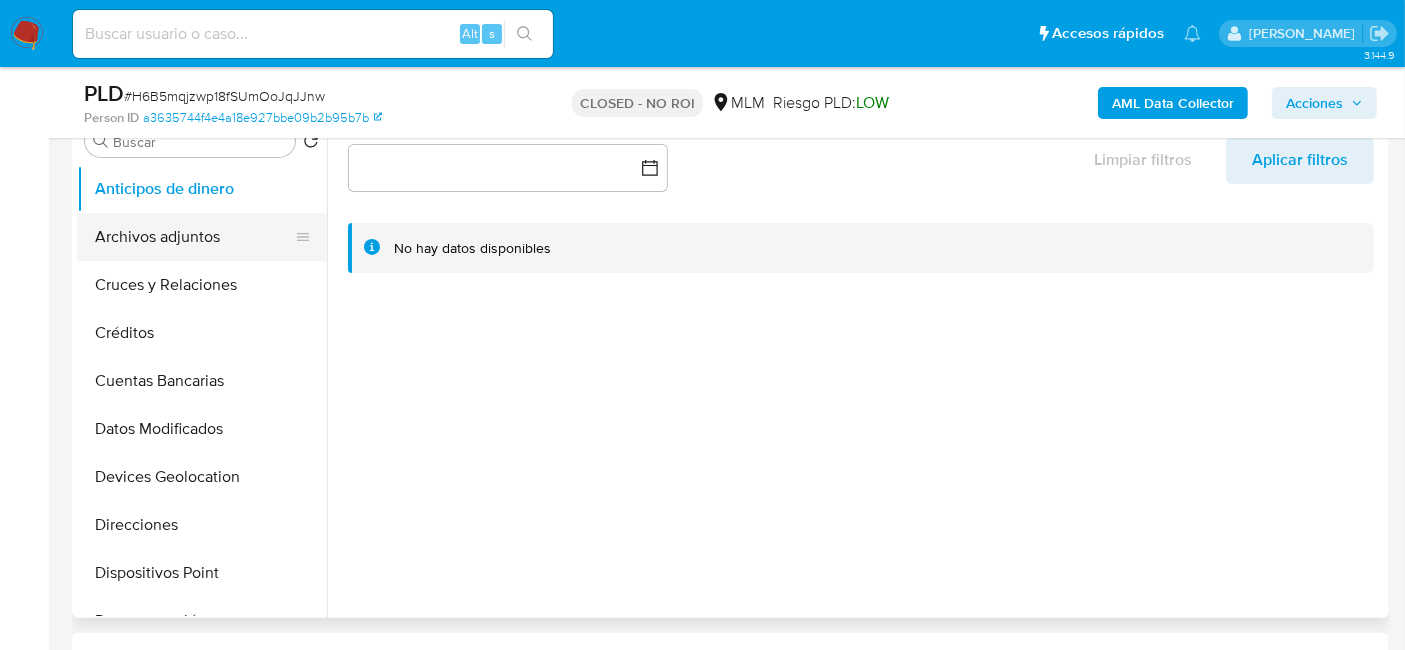 click on "Archivos adjuntos" at bounding box center [194, 237] 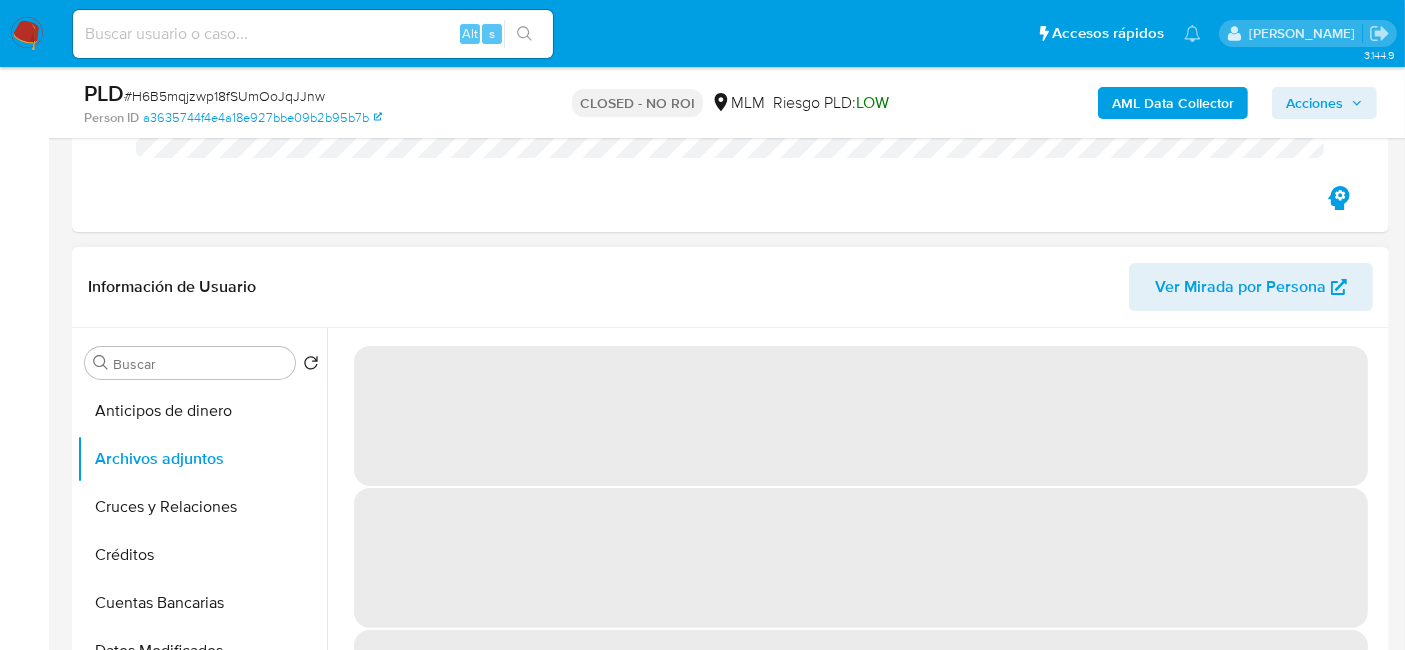scroll, scrollTop: 444, scrollLeft: 0, axis: vertical 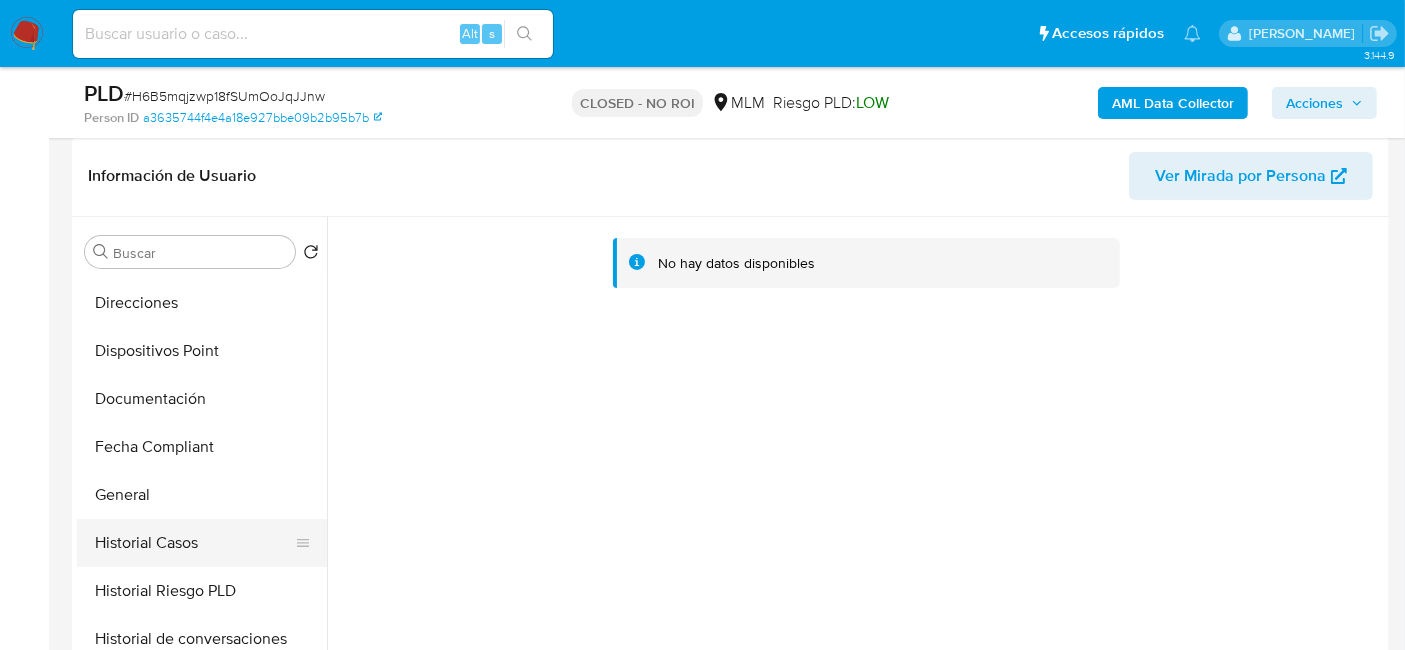 click on "Historial Casos" at bounding box center (194, 543) 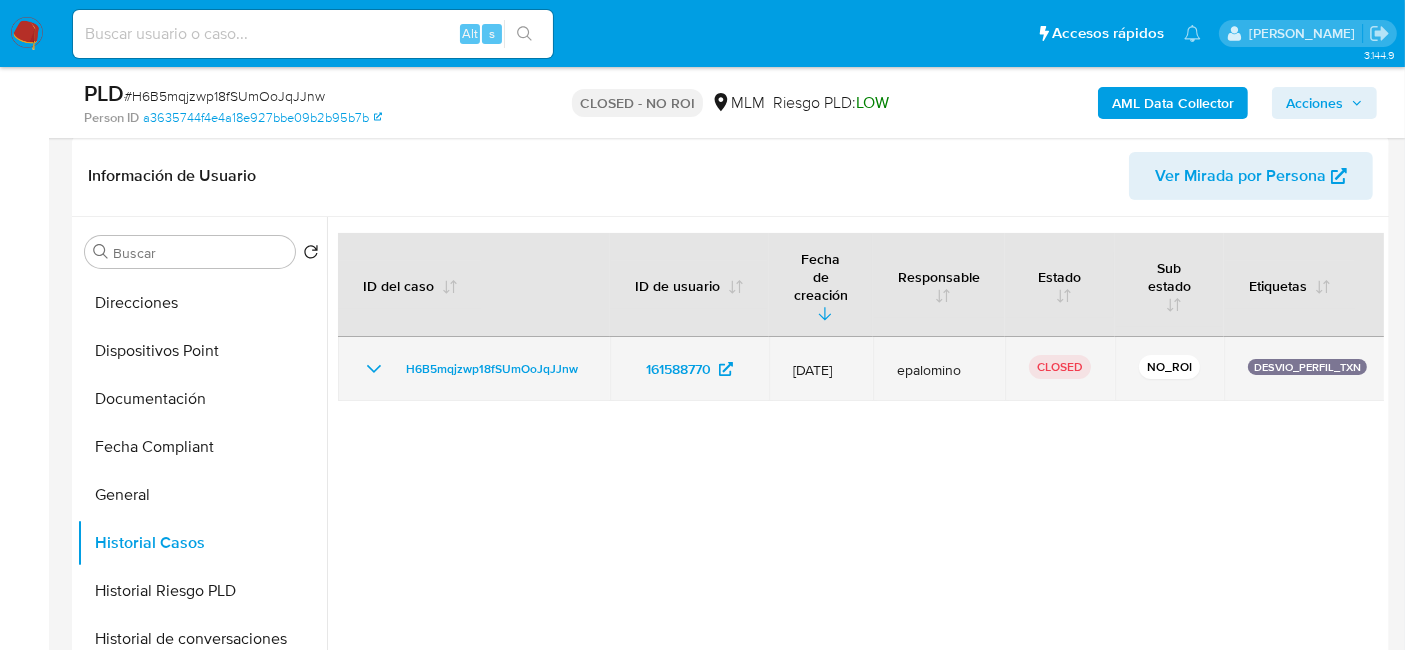 click 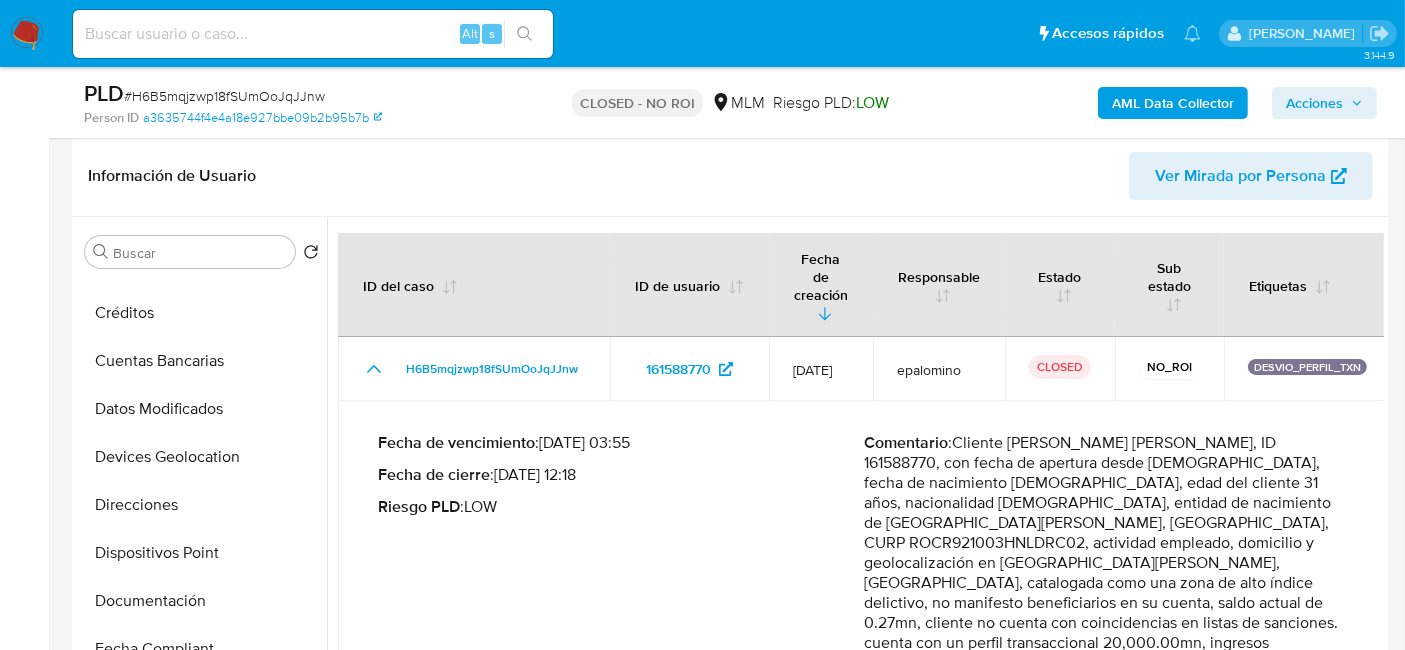 scroll, scrollTop: 0, scrollLeft: 0, axis: both 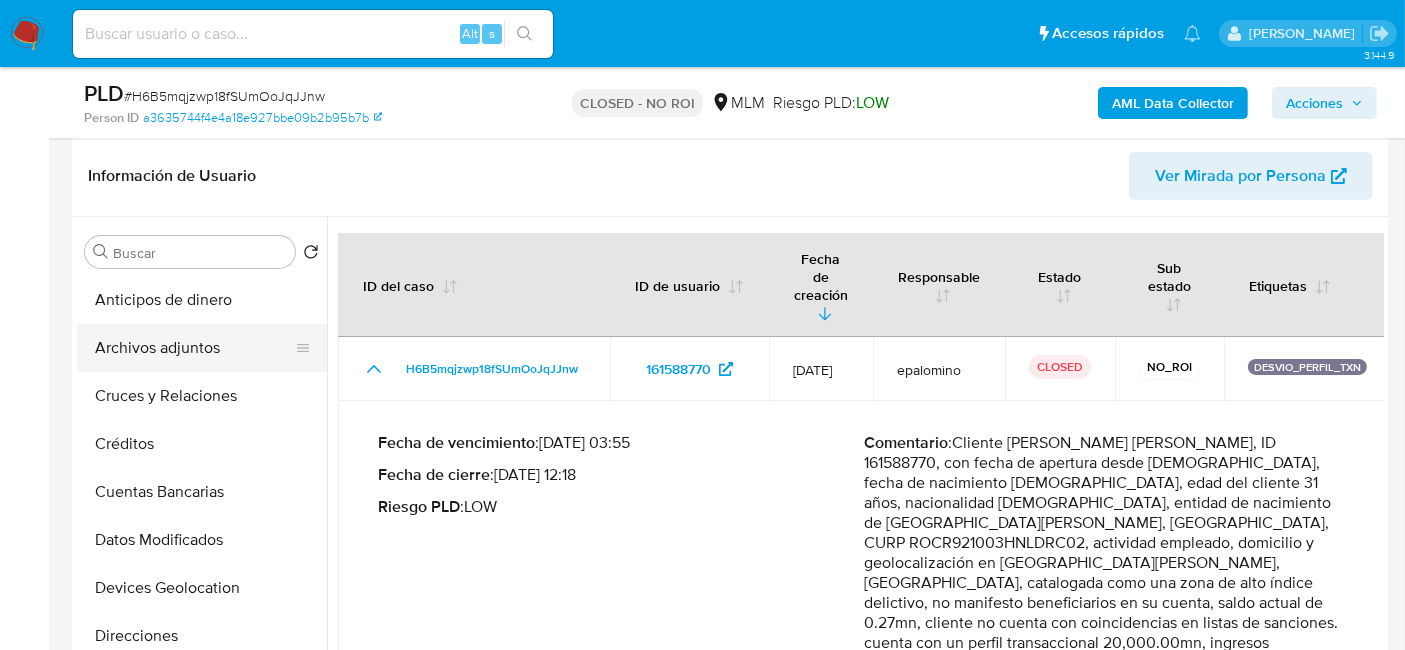 click on "Archivos adjuntos" at bounding box center (194, 348) 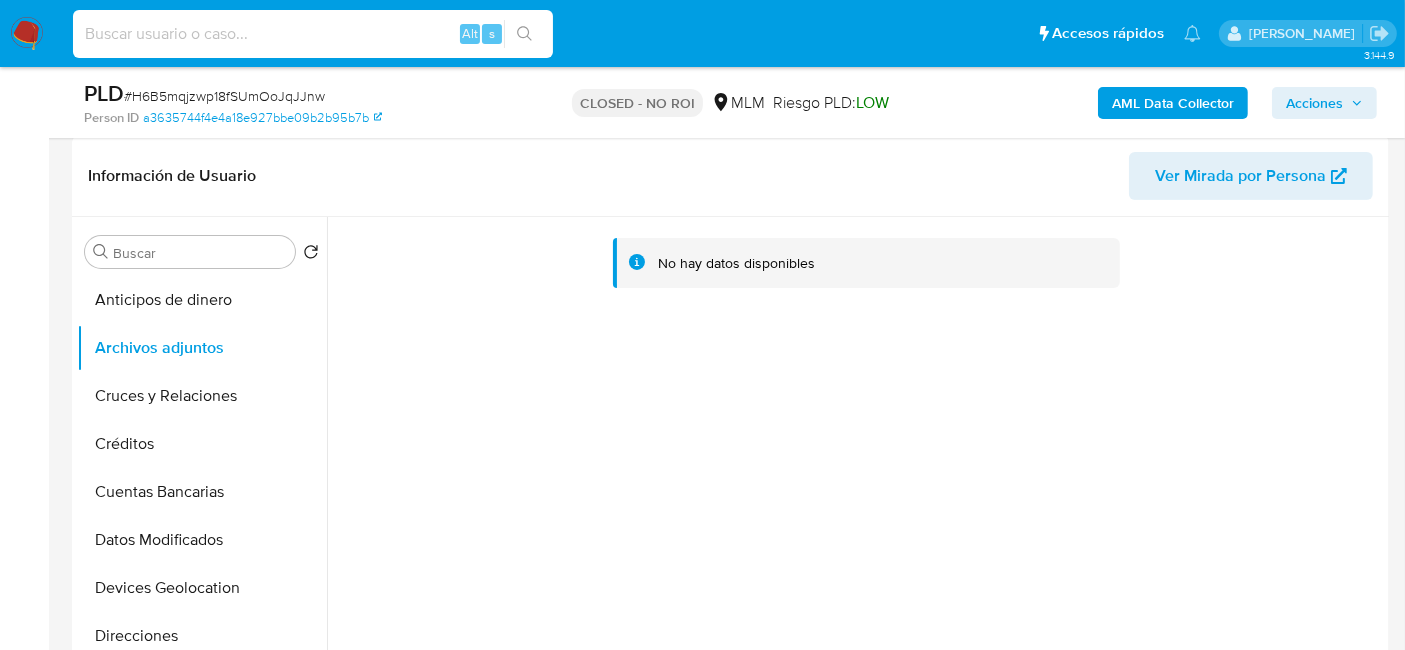click at bounding box center [313, 34] 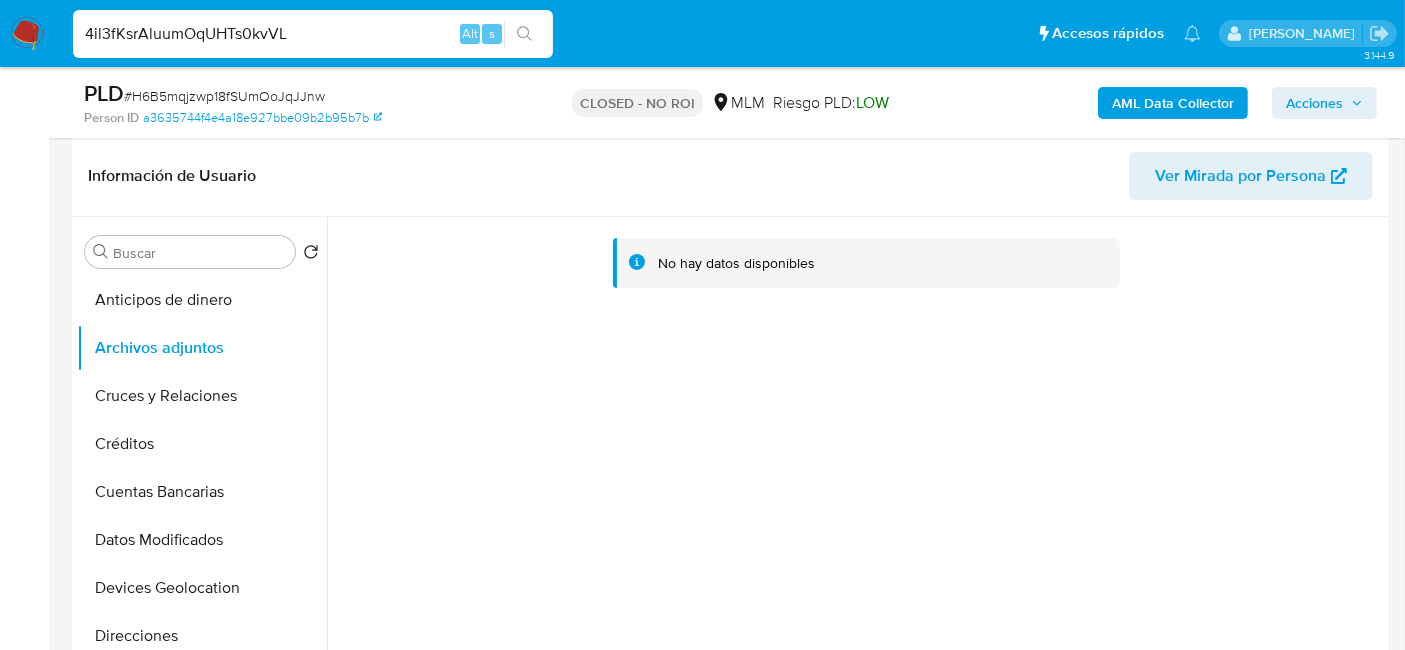 type on "4il3fKsrAluumOqUHTs0kvVL" 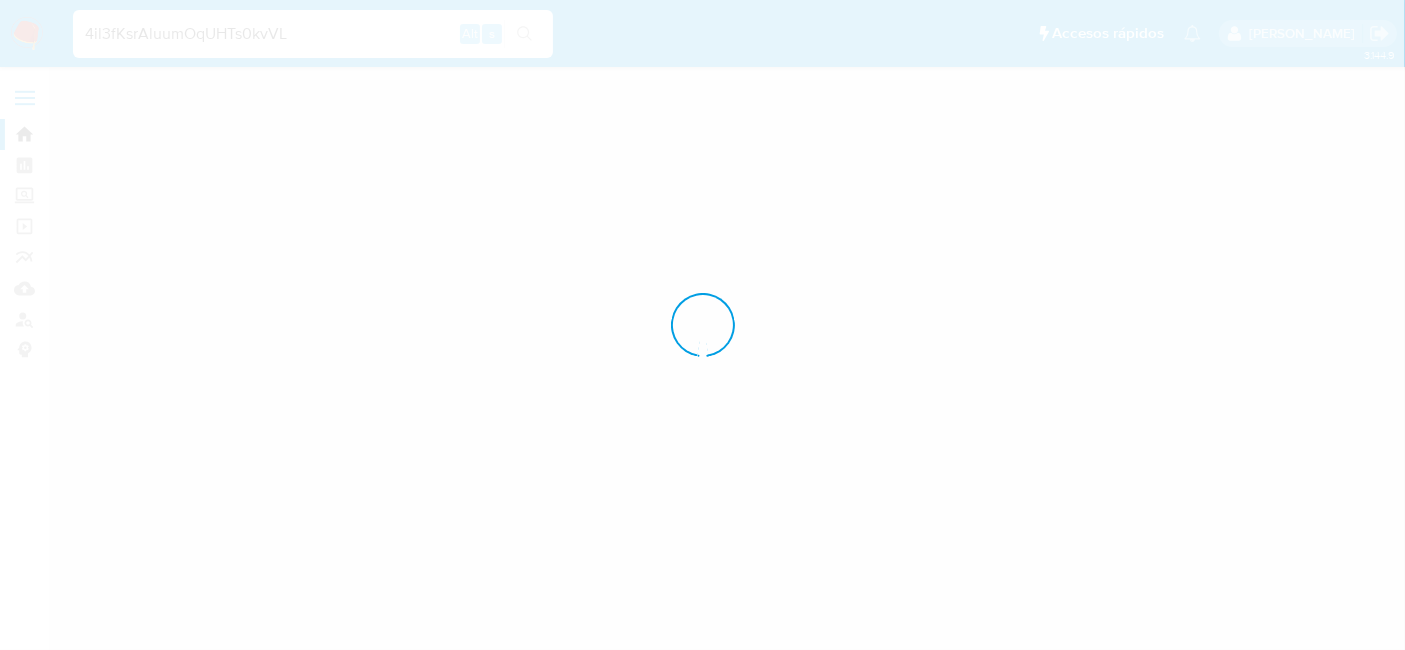 scroll, scrollTop: 0, scrollLeft: 0, axis: both 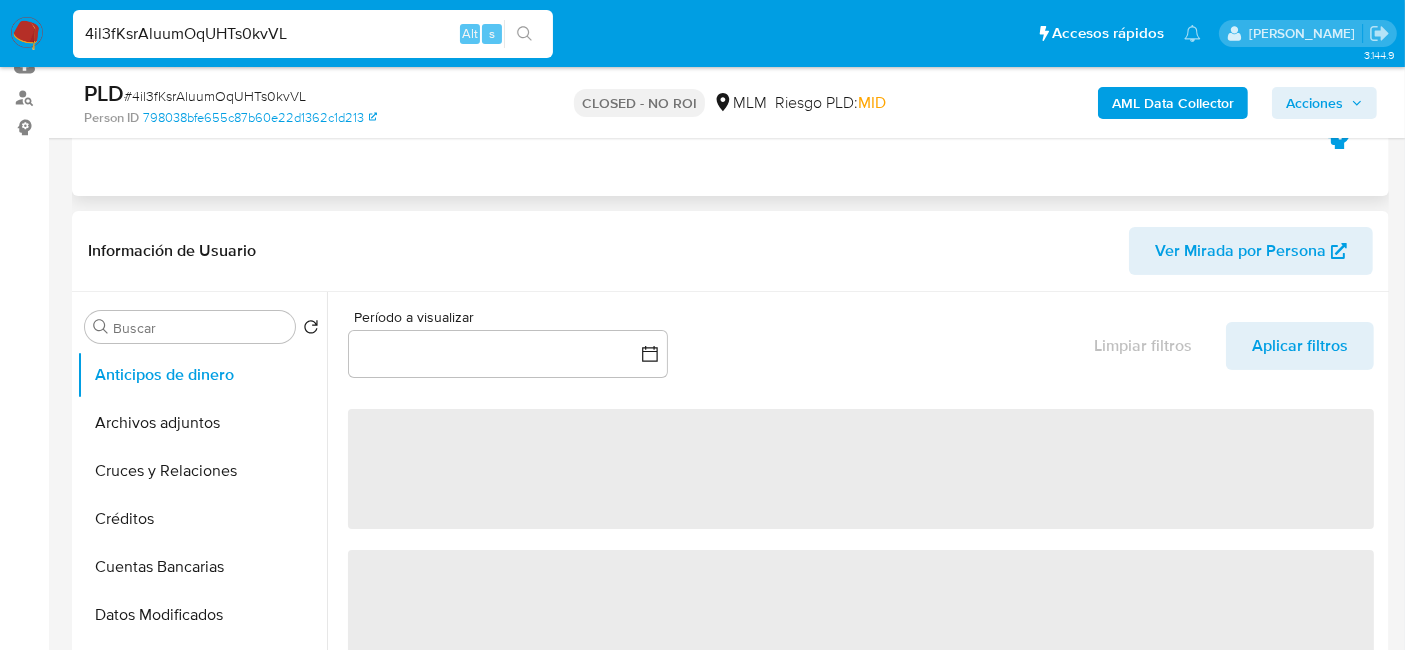 select on "10" 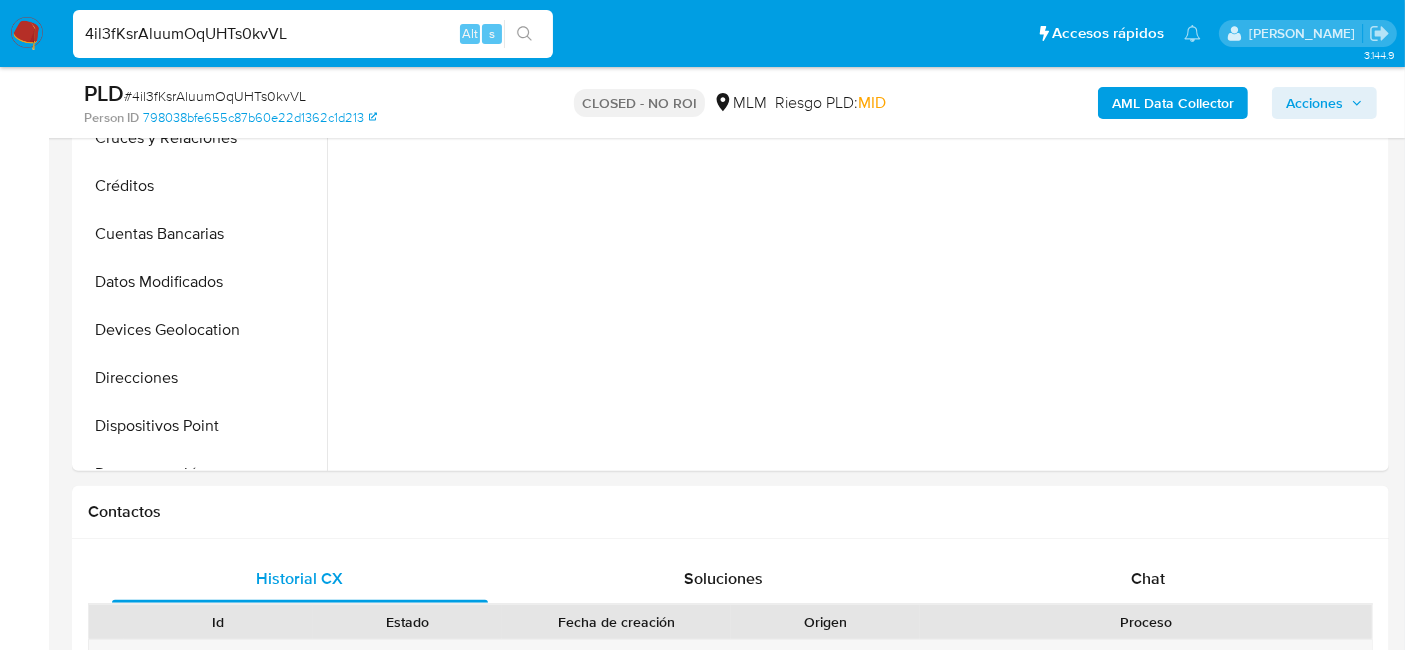 scroll, scrollTop: 222, scrollLeft: 0, axis: vertical 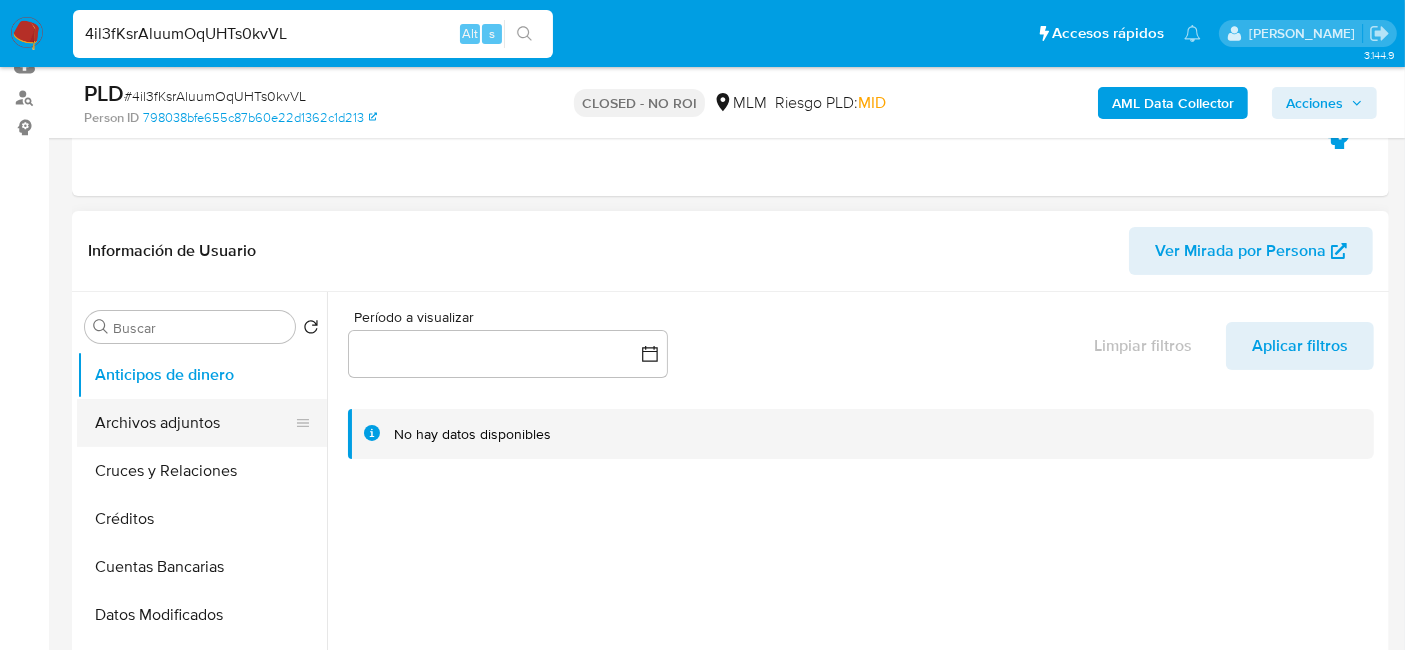 click on "Archivos adjuntos" at bounding box center [194, 423] 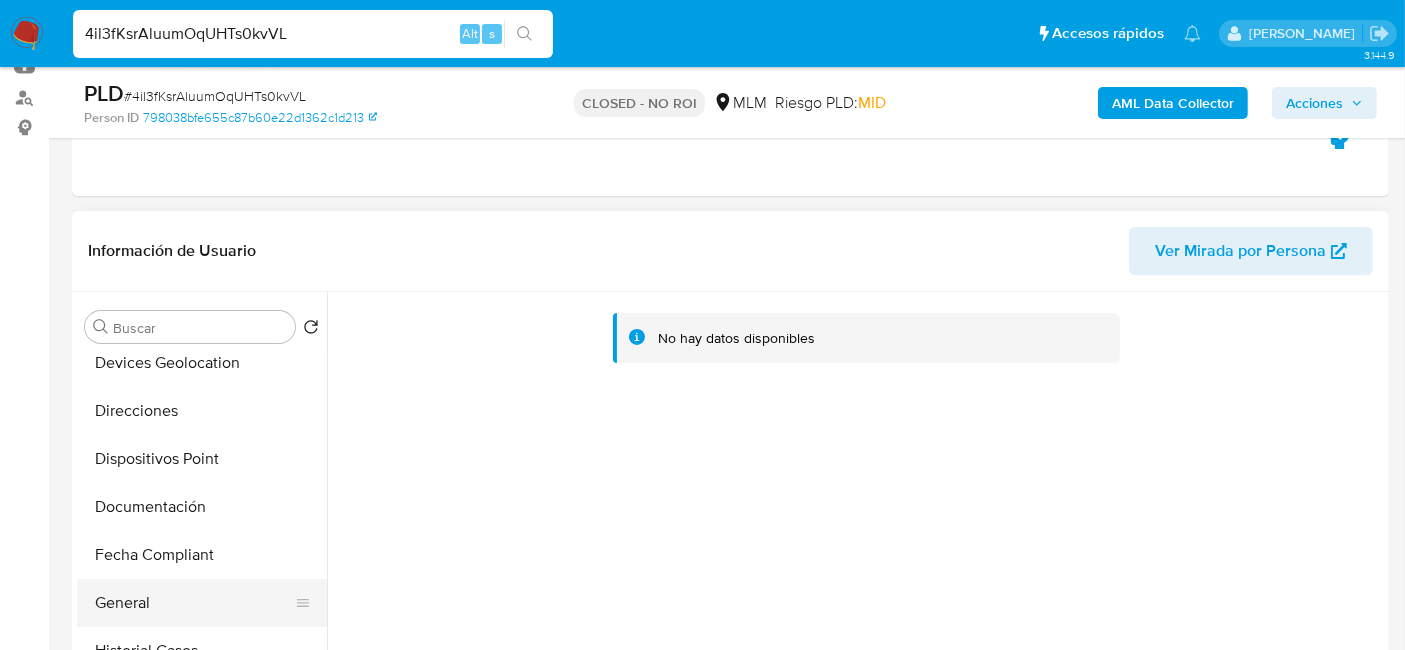 scroll, scrollTop: 333, scrollLeft: 0, axis: vertical 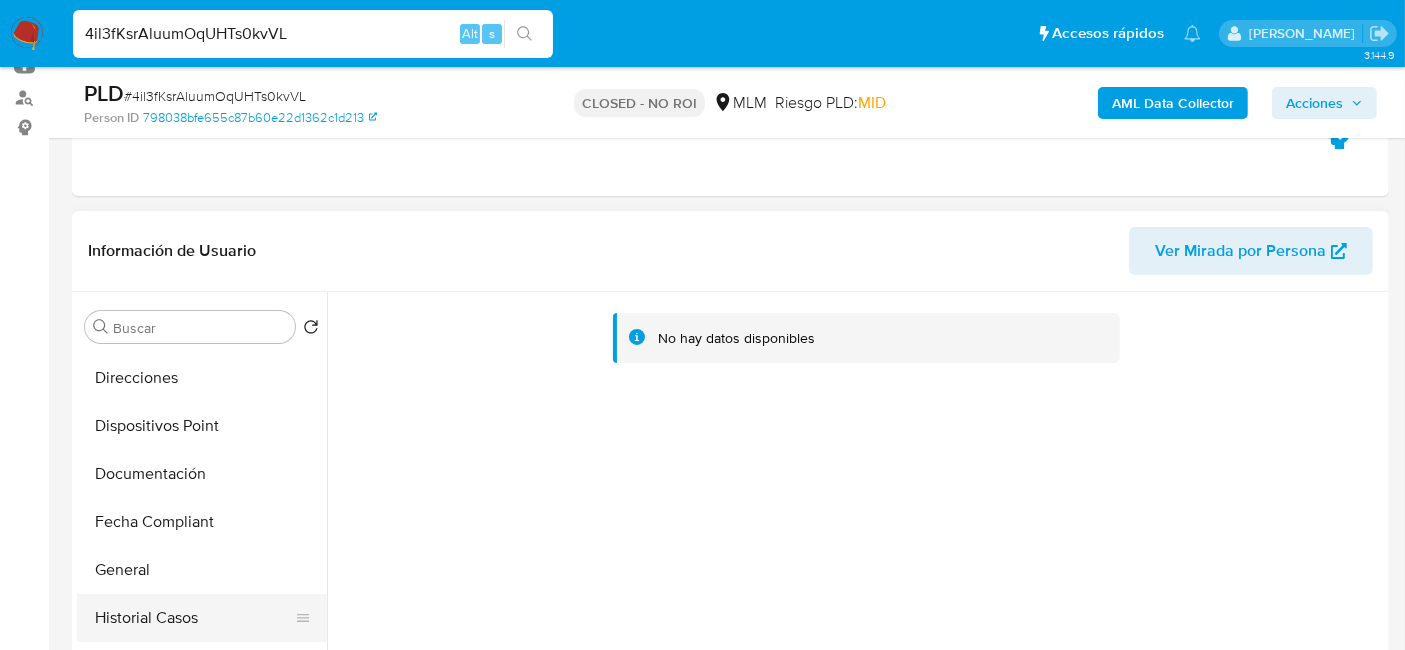click on "Historial Casos" at bounding box center (194, 618) 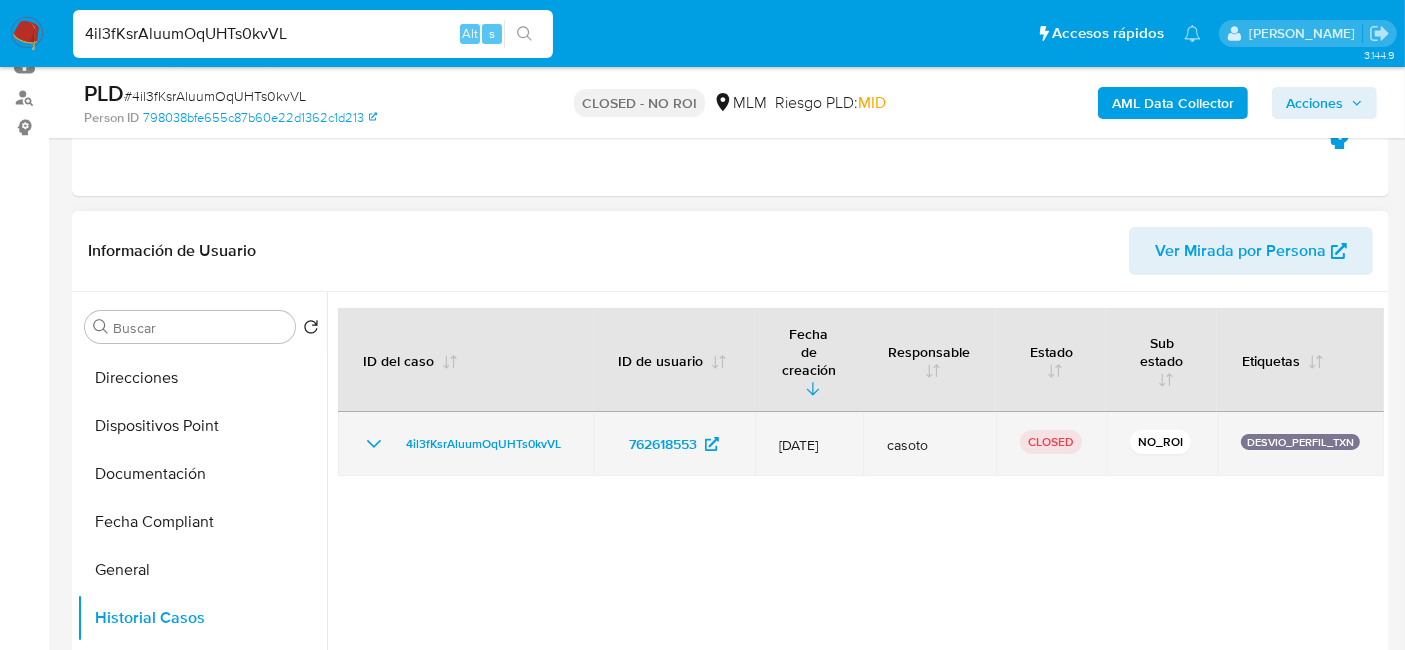 click 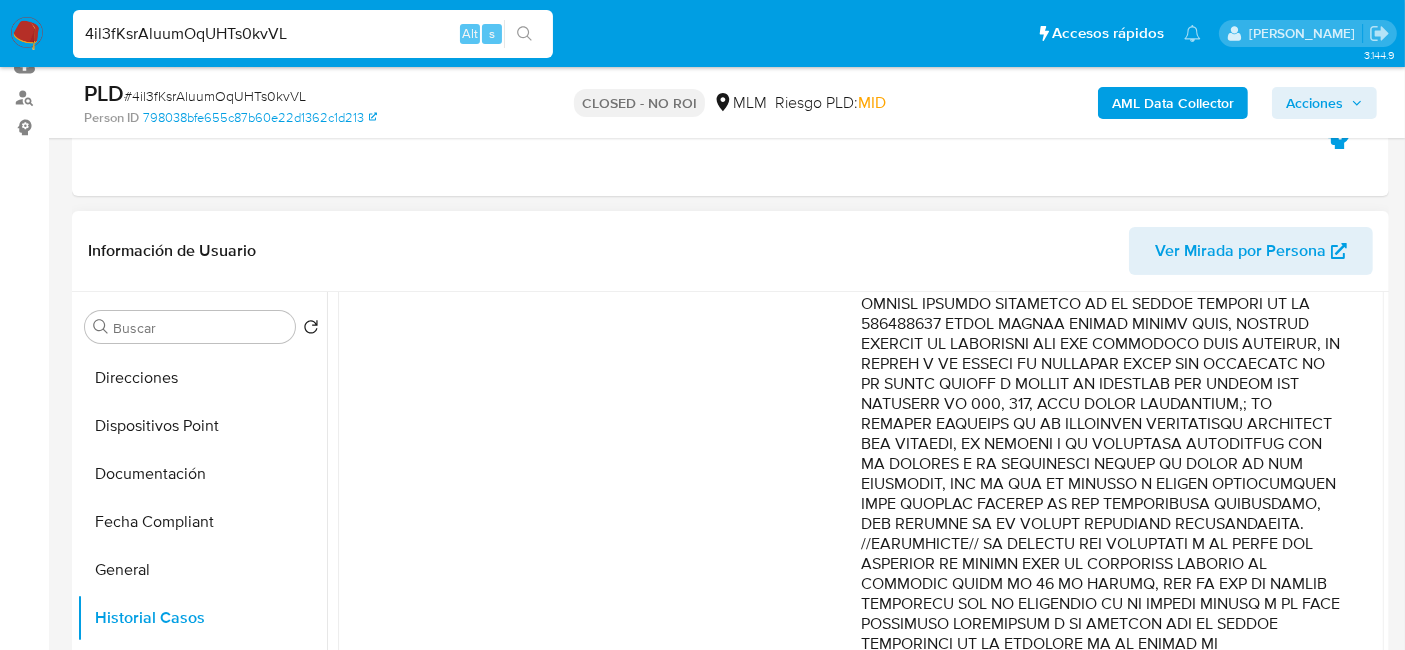 scroll, scrollTop: 580, scrollLeft: 0, axis: vertical 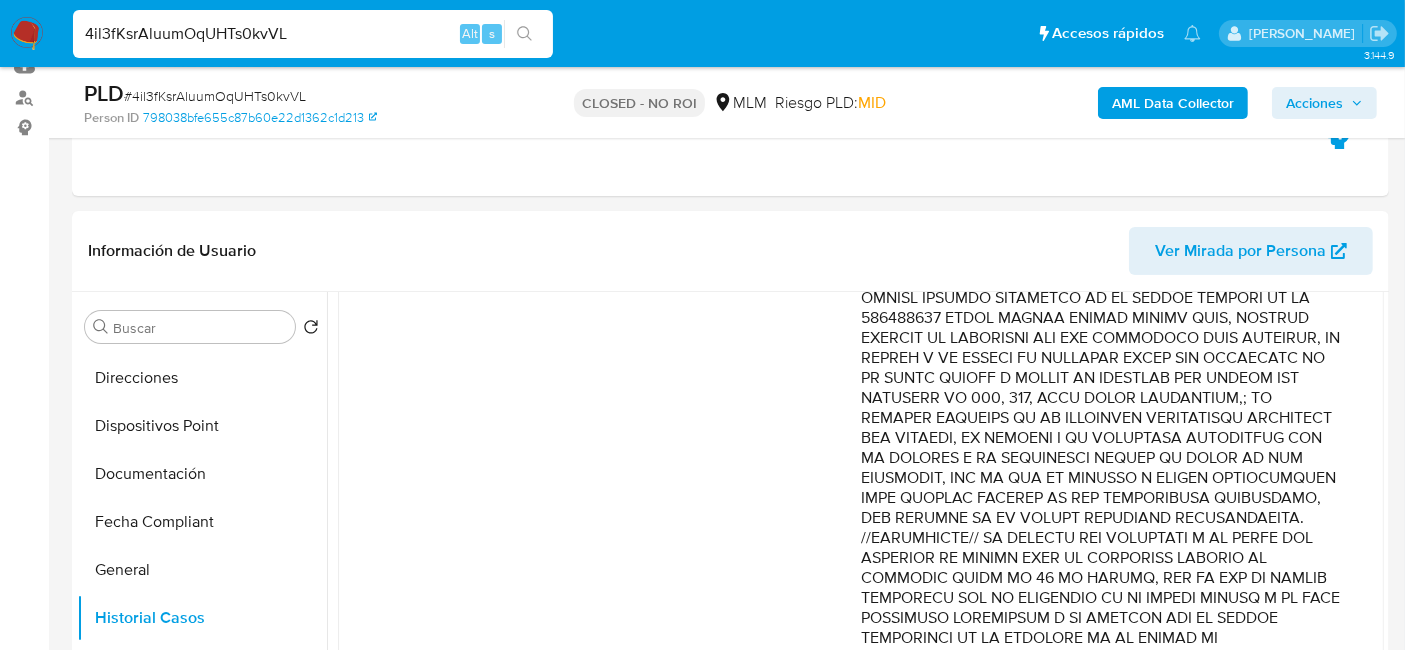 drag, startPoint x: 375, startPoint y: 33, endPoint x: 0, endPoint y: 39, distance: 375.048 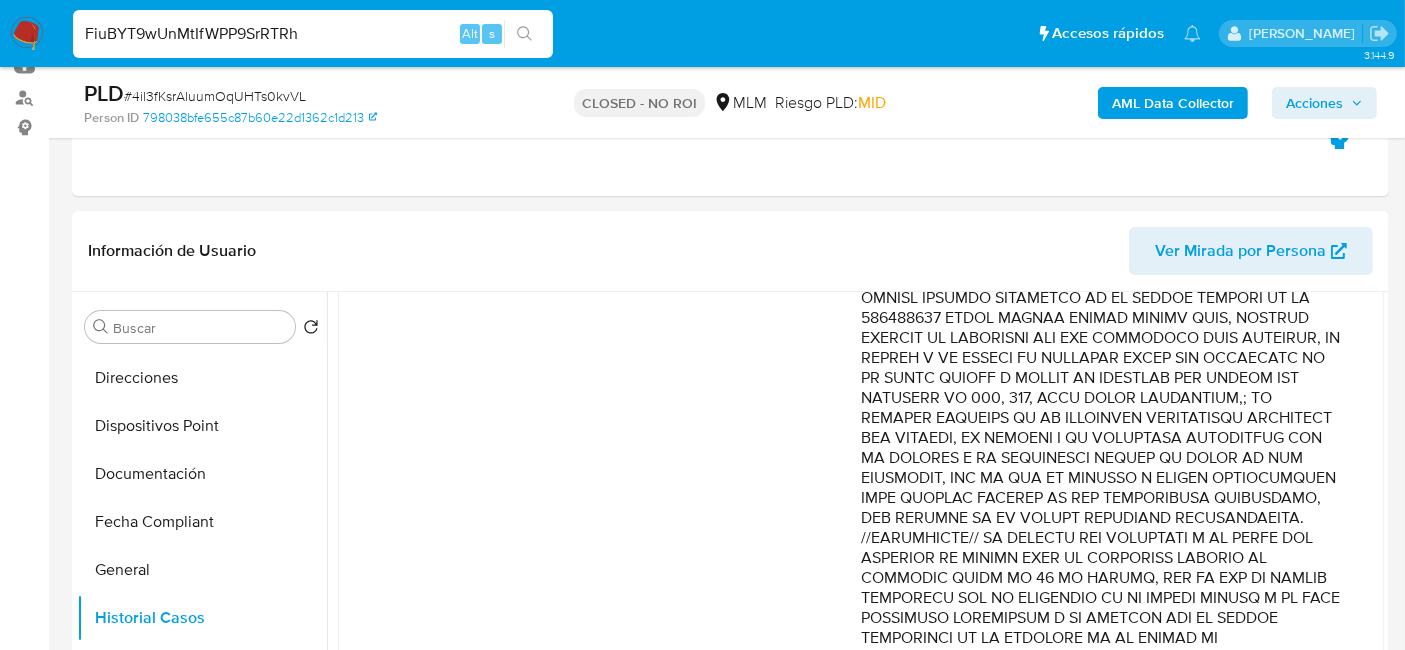 type on "FiuBYT9wUnMtIfWPP9SrRTRh" 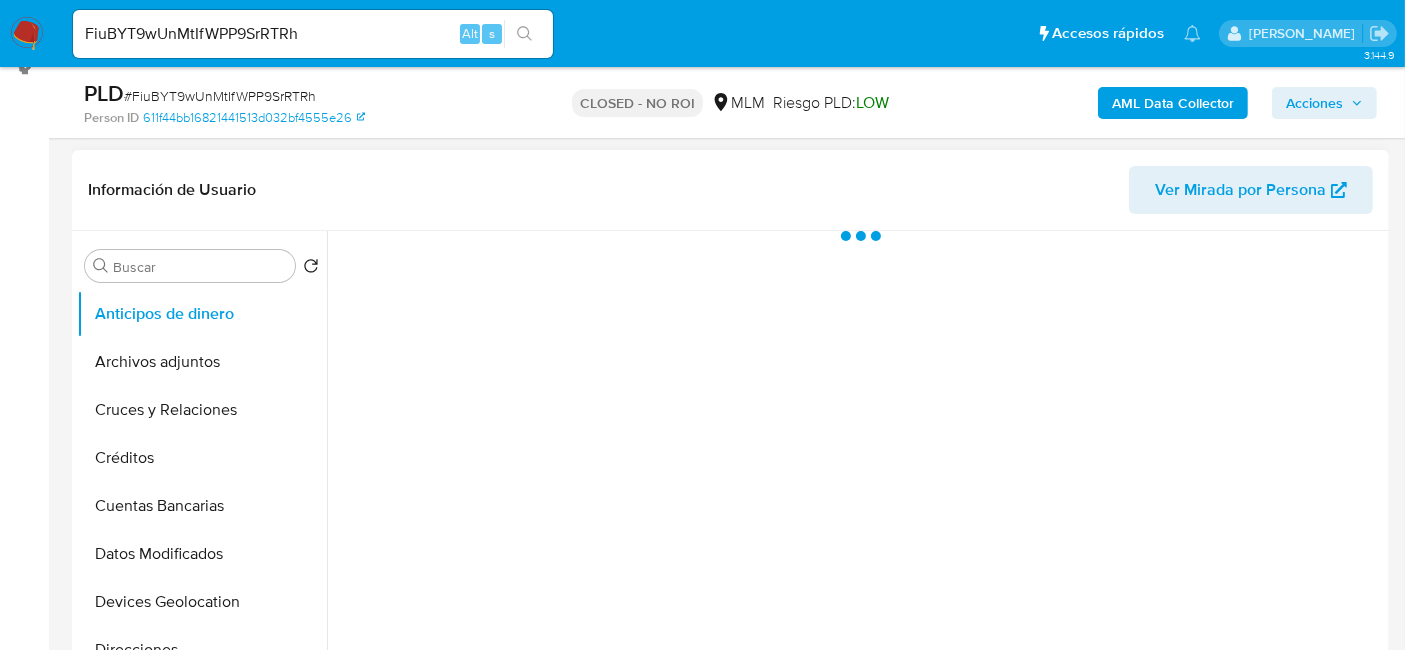 scroll, scrollTop: 333, scrollLeft: 0, axis: vertical 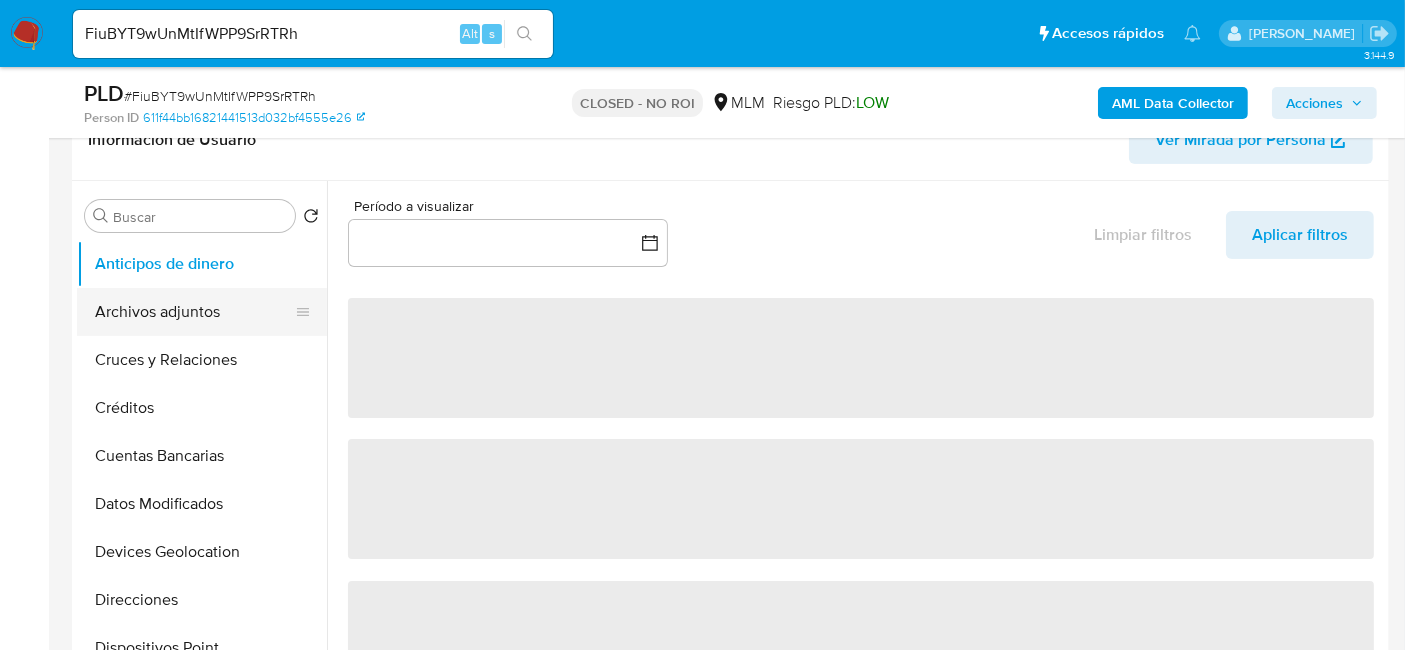select on "10" 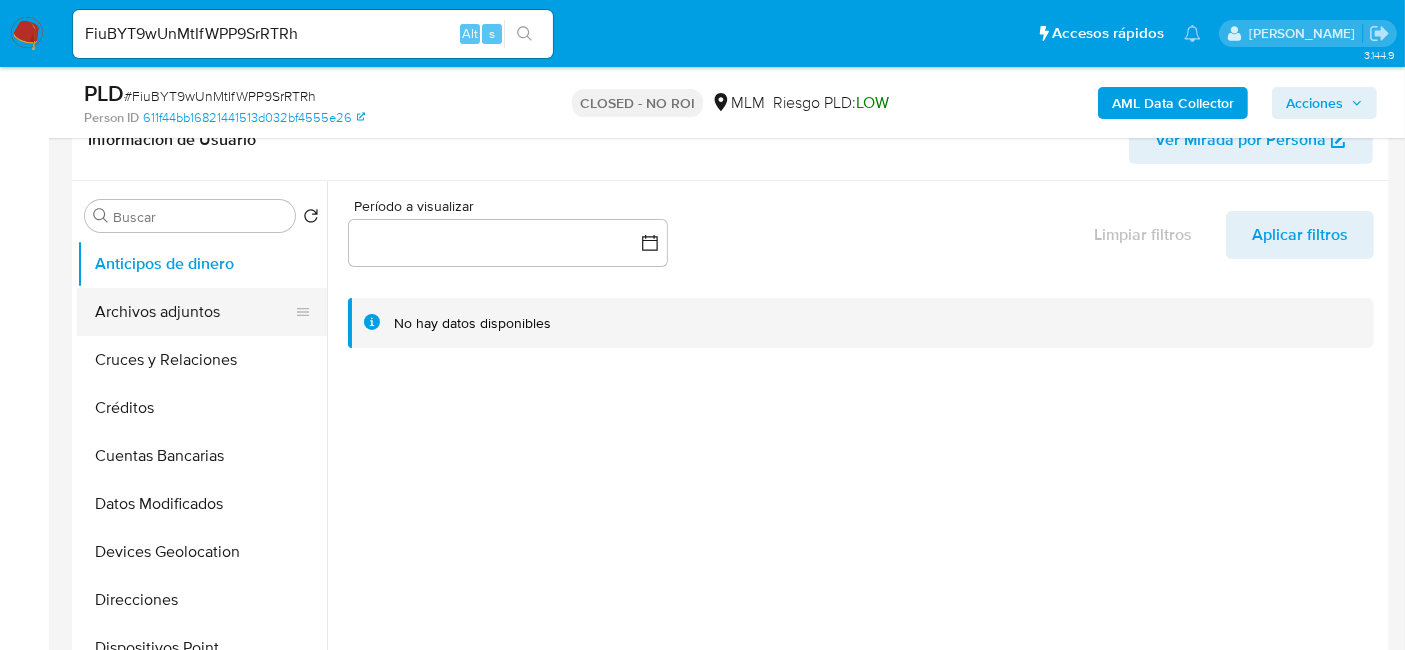click on "Archivos adjuntos" at bounding box center [194, 312] 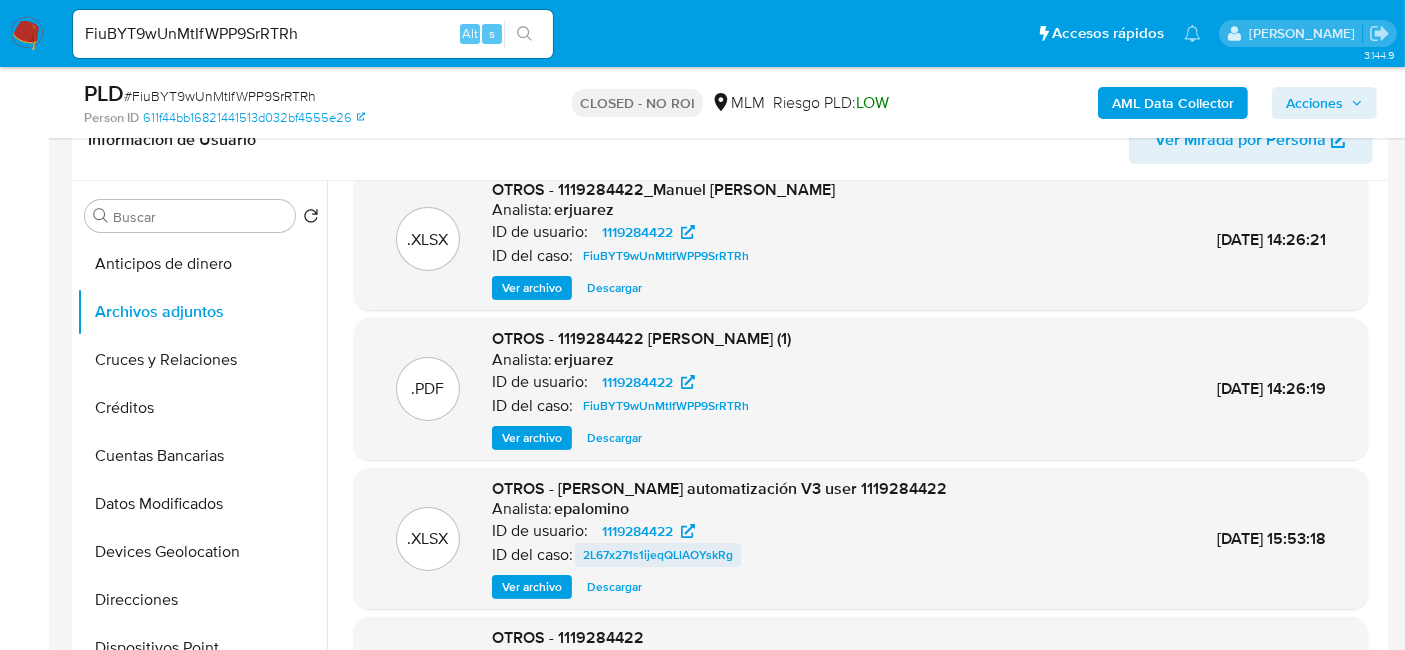 scroll, scrollTop: 0, scrollLeft: 0, axis: both 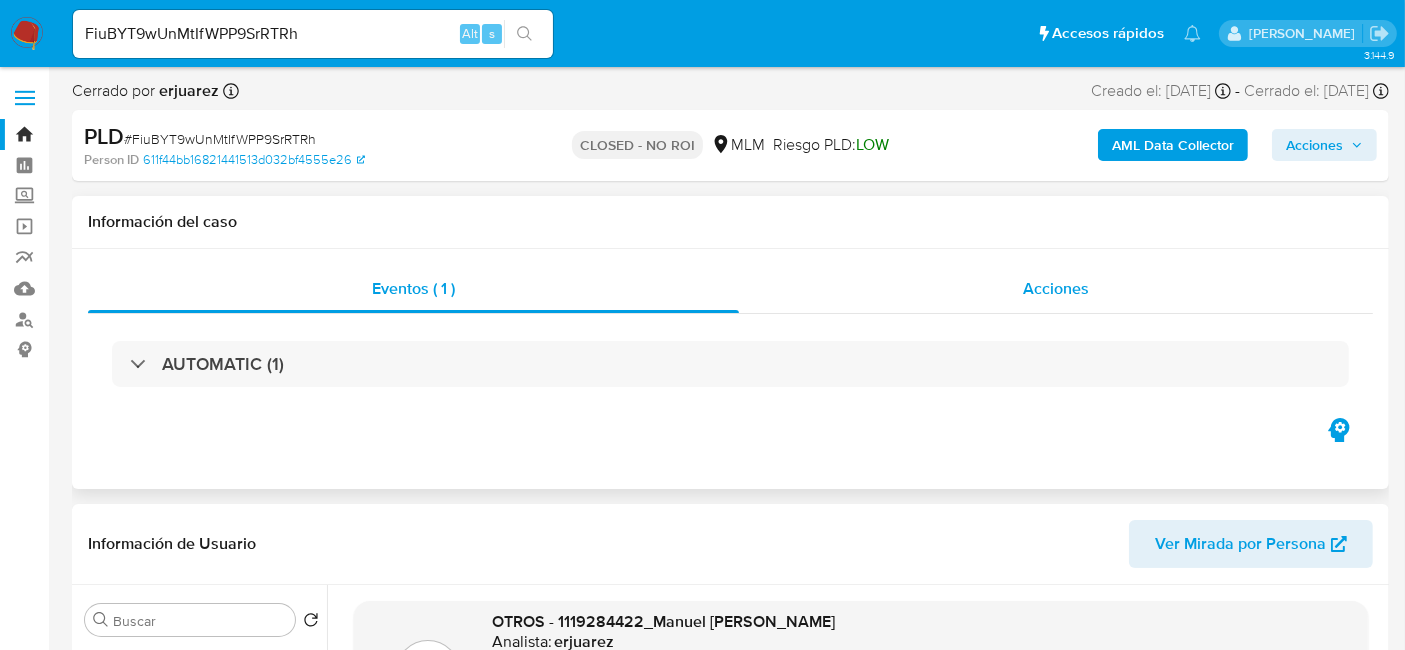 click on "Acciones" at bounding box center (1056, 288) 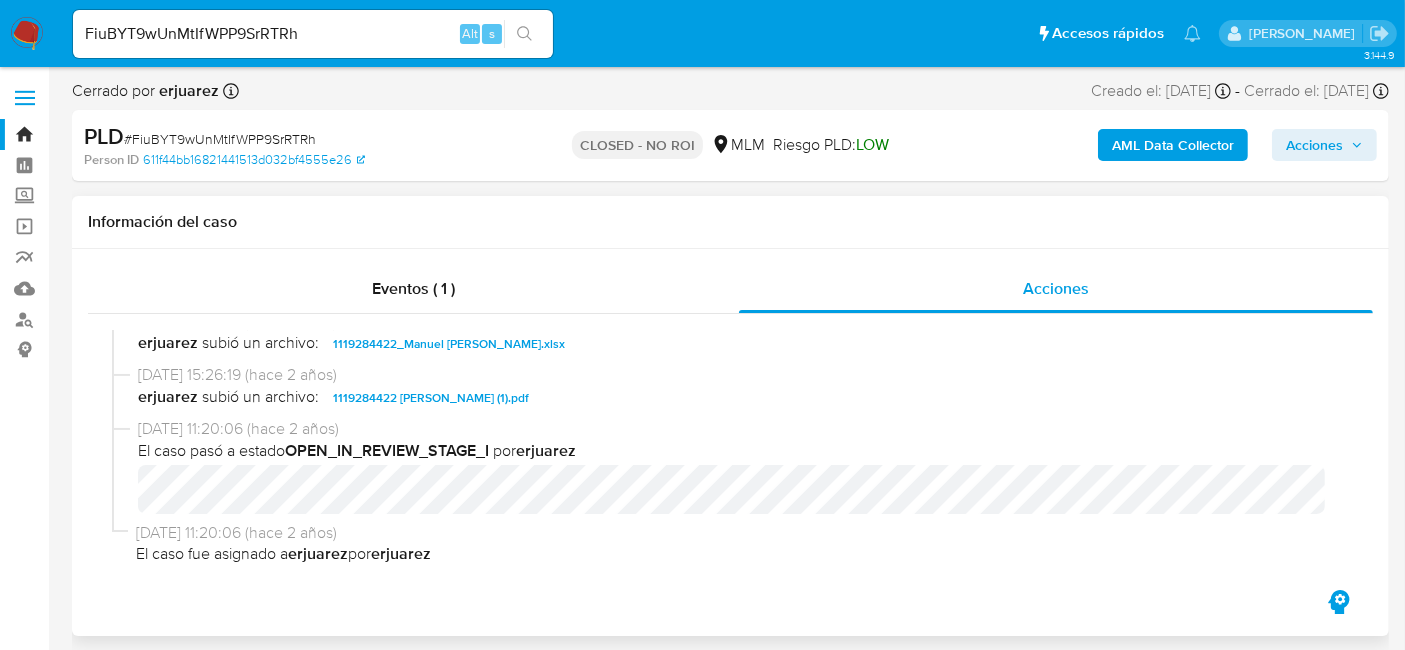 scroll, scrollTop: 335, scrollLeft: 0, axis: vertical 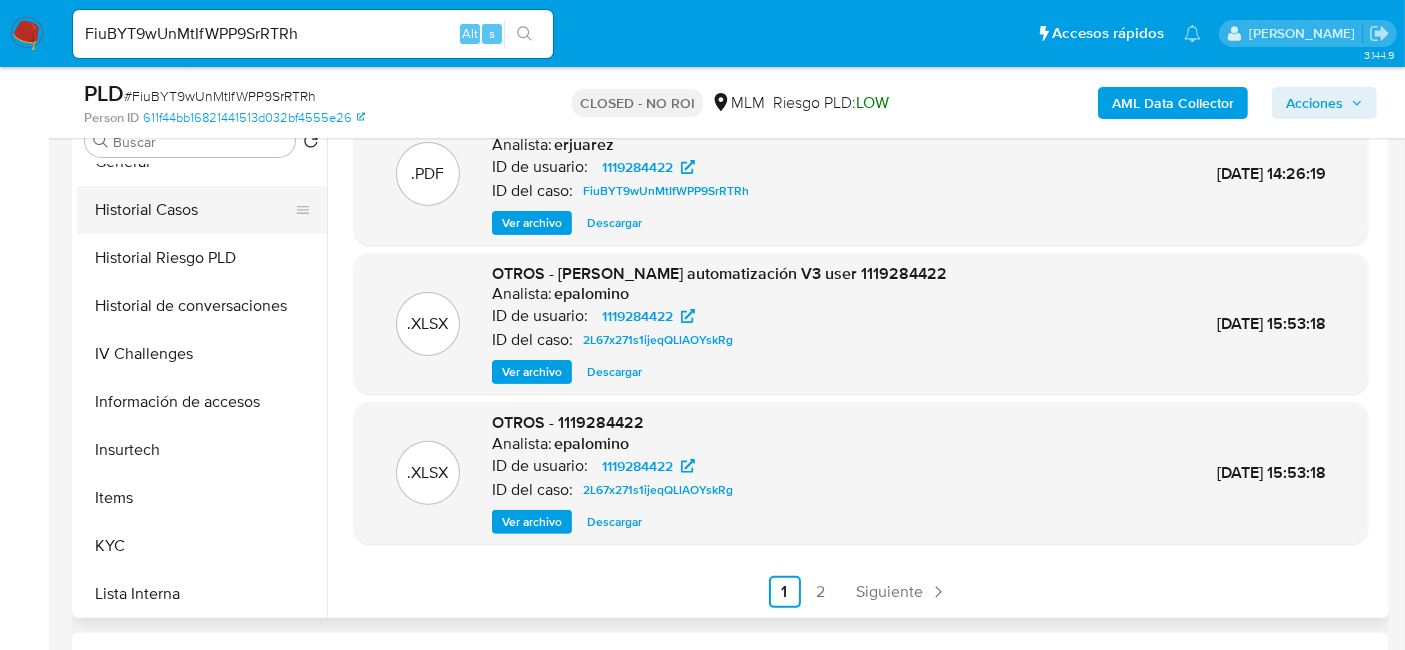 click on "Historial Casos" at bounding box center (194, 210) 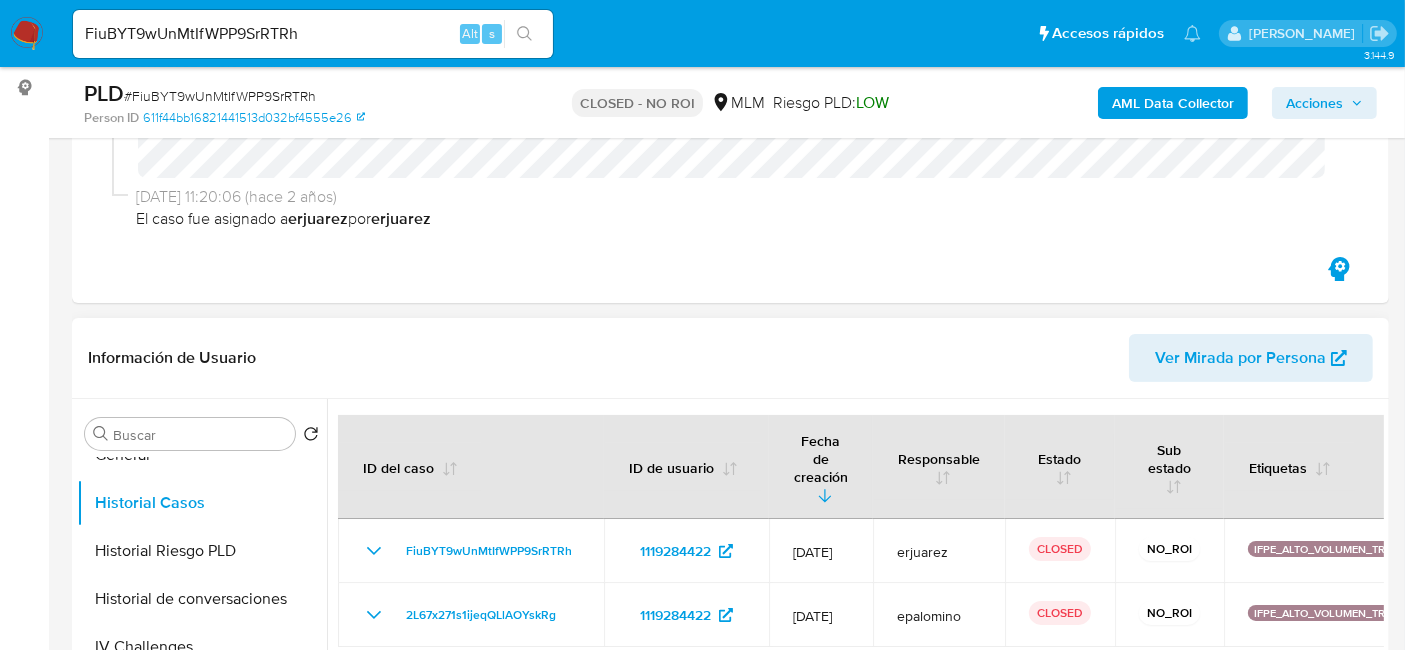 scroll, scrollTop: 444, scrollLeft: 0, axis: vertical 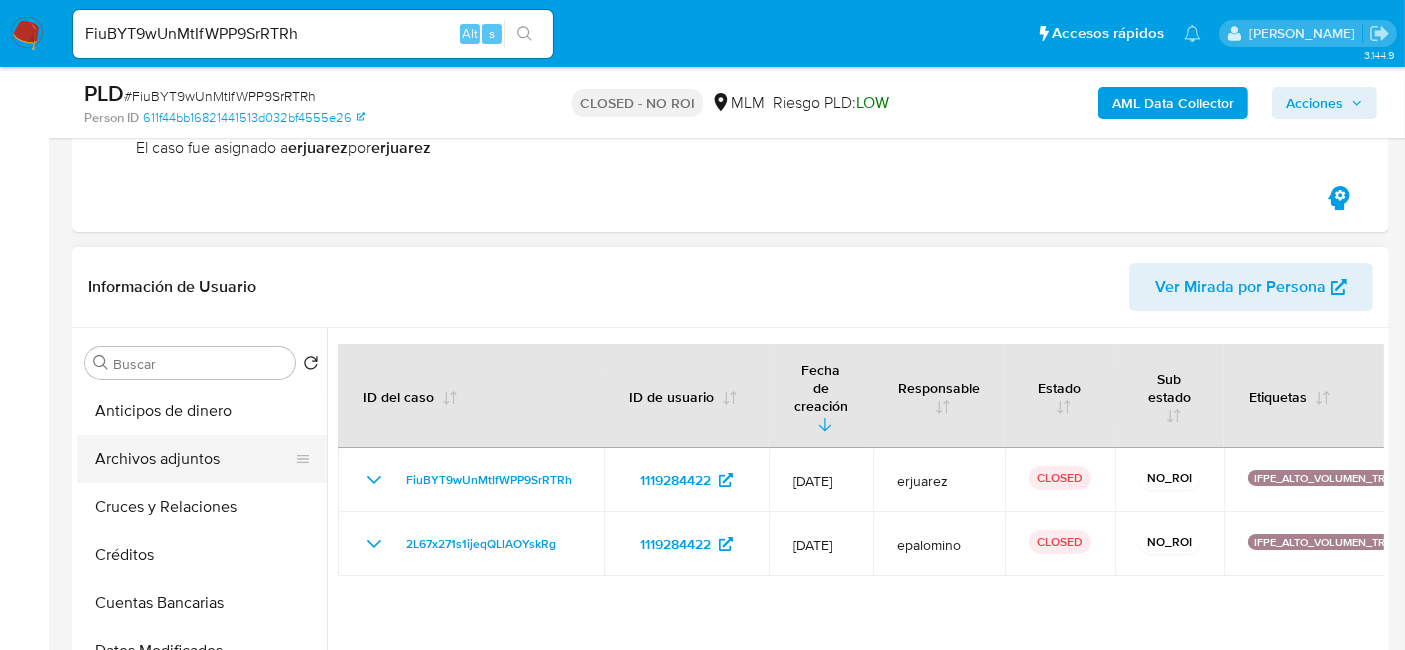 click on "Archivos adjuntos" at bounding box center [194, 459] 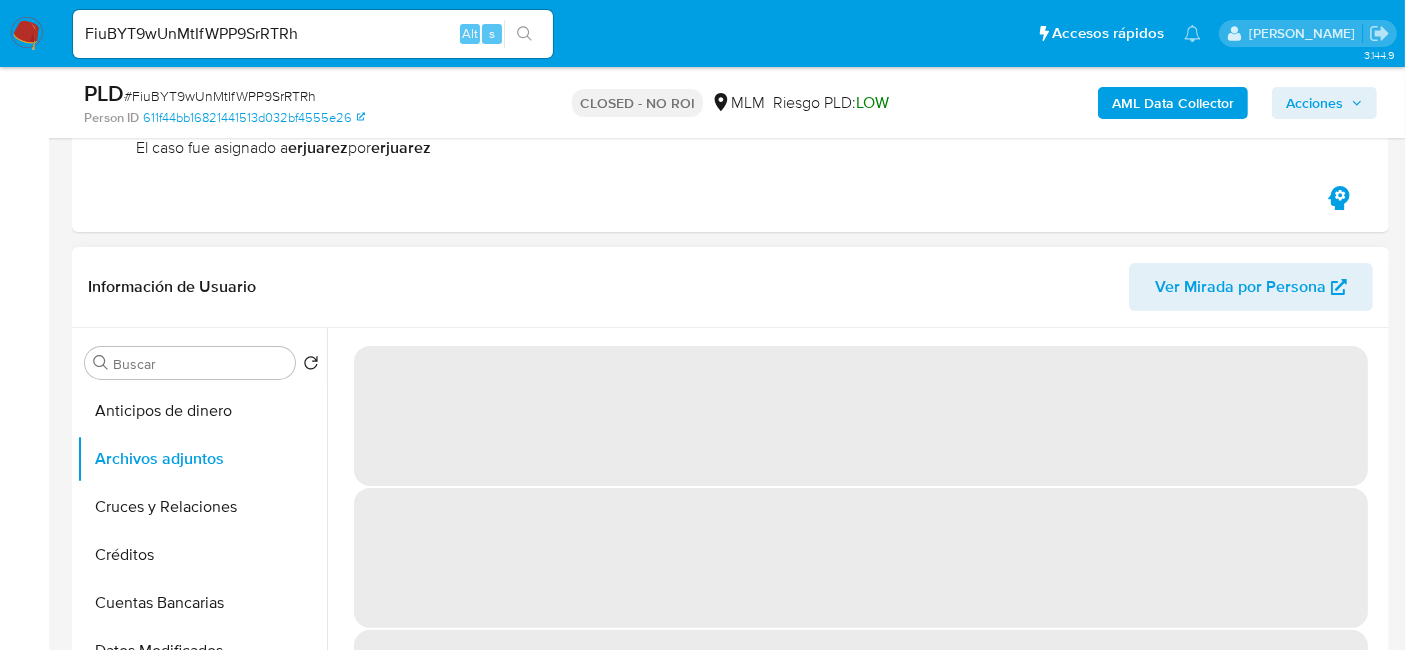 scroll, scrollTop: 444, scrollLeft: 0, axis: vertical 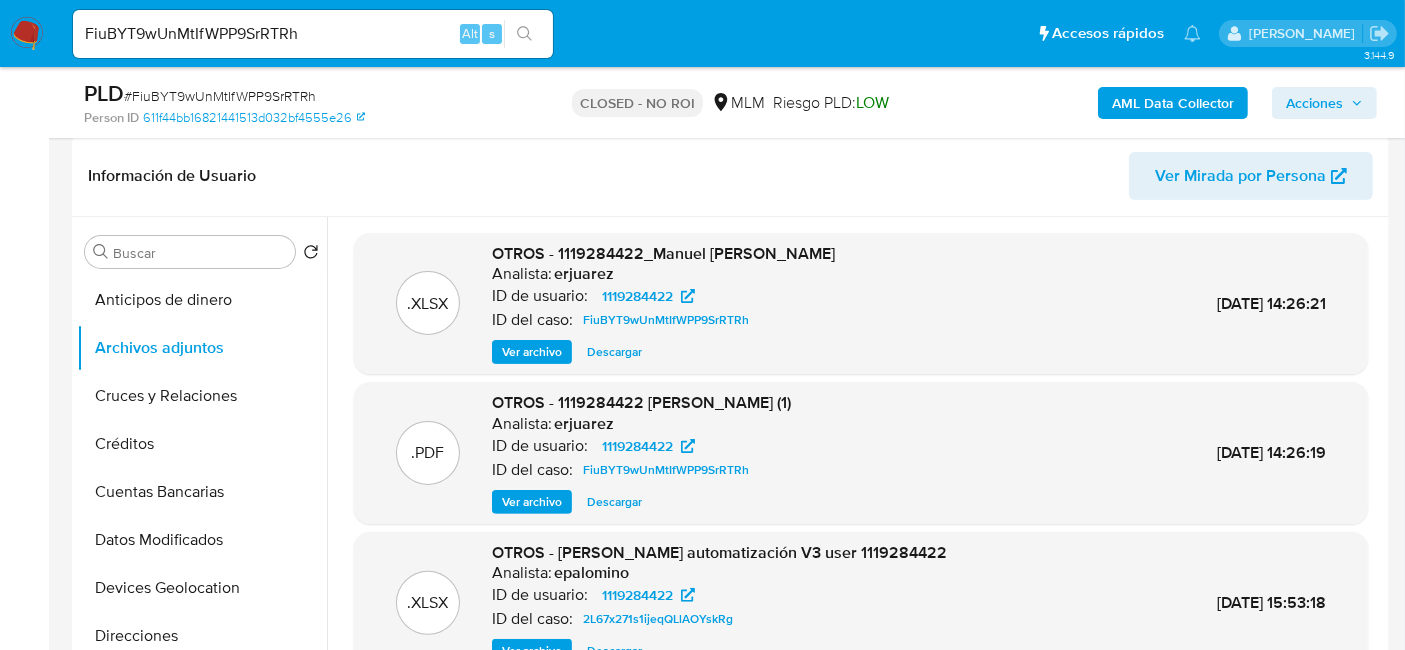 click on "Descargar" at bounding box center [614, 502] 